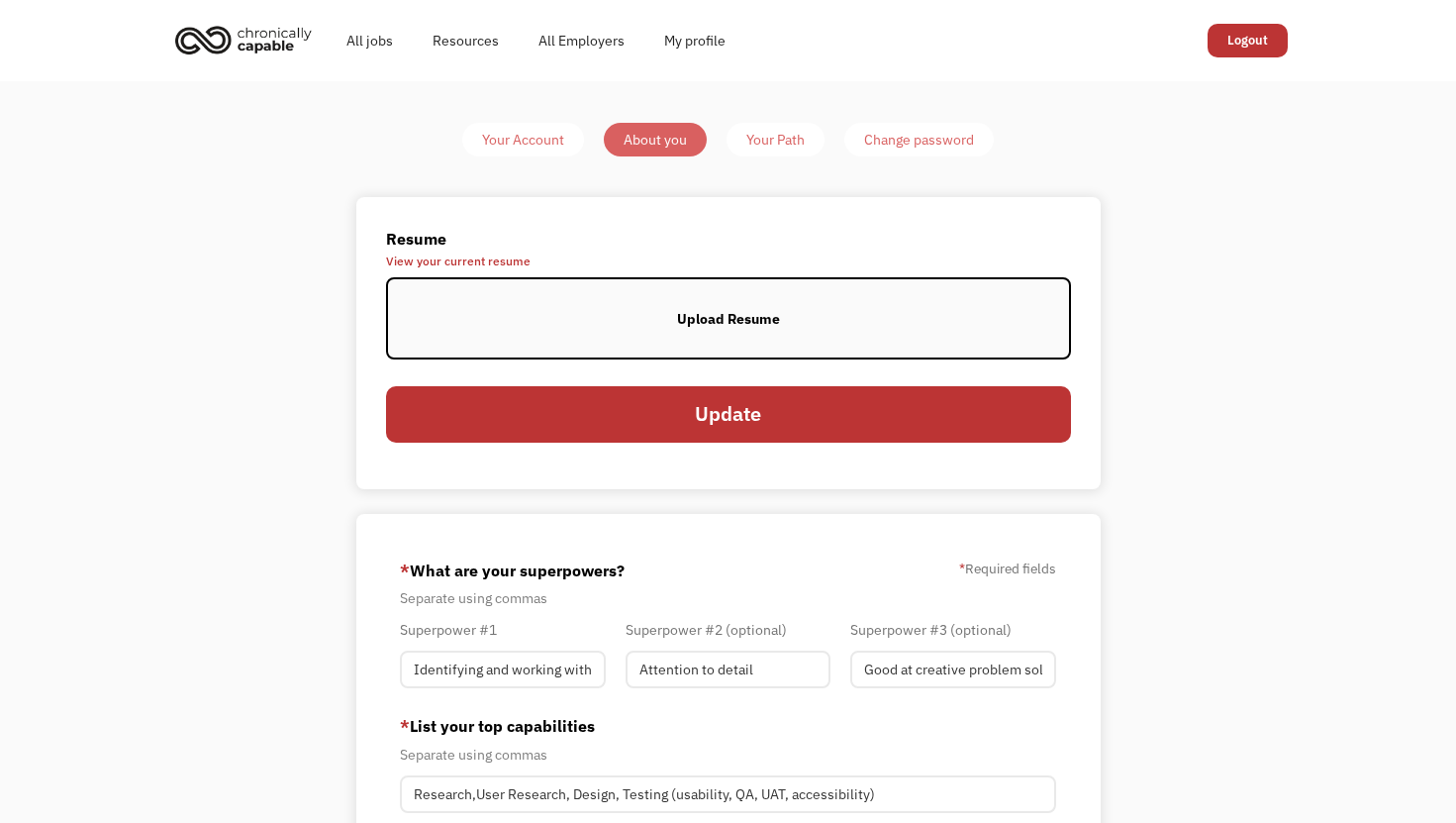 scroll, scrollTop: 188, scrollLeft: 0, axis: vertical 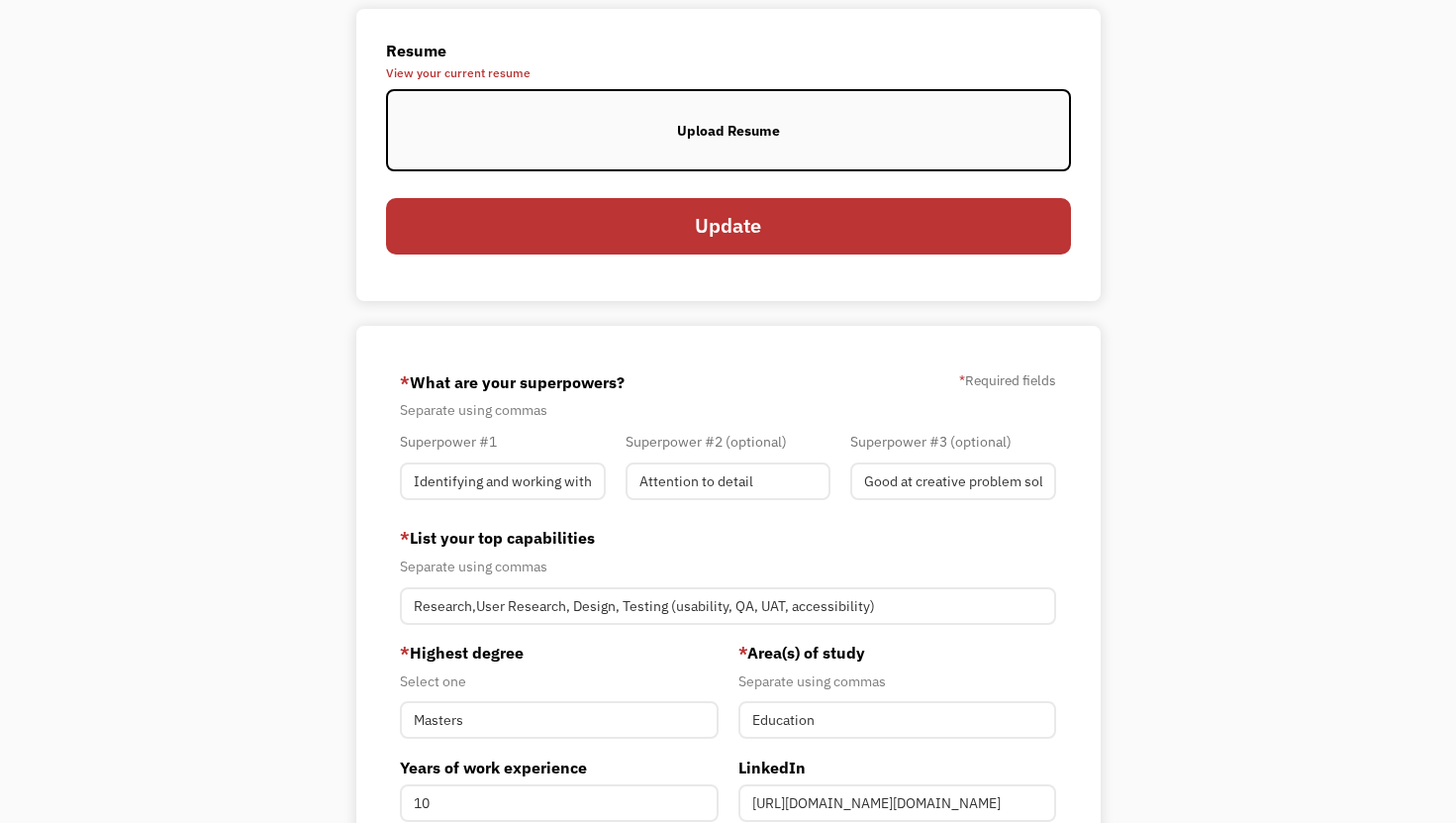 click on "Upload Resume" at bounding box center [728, 131] 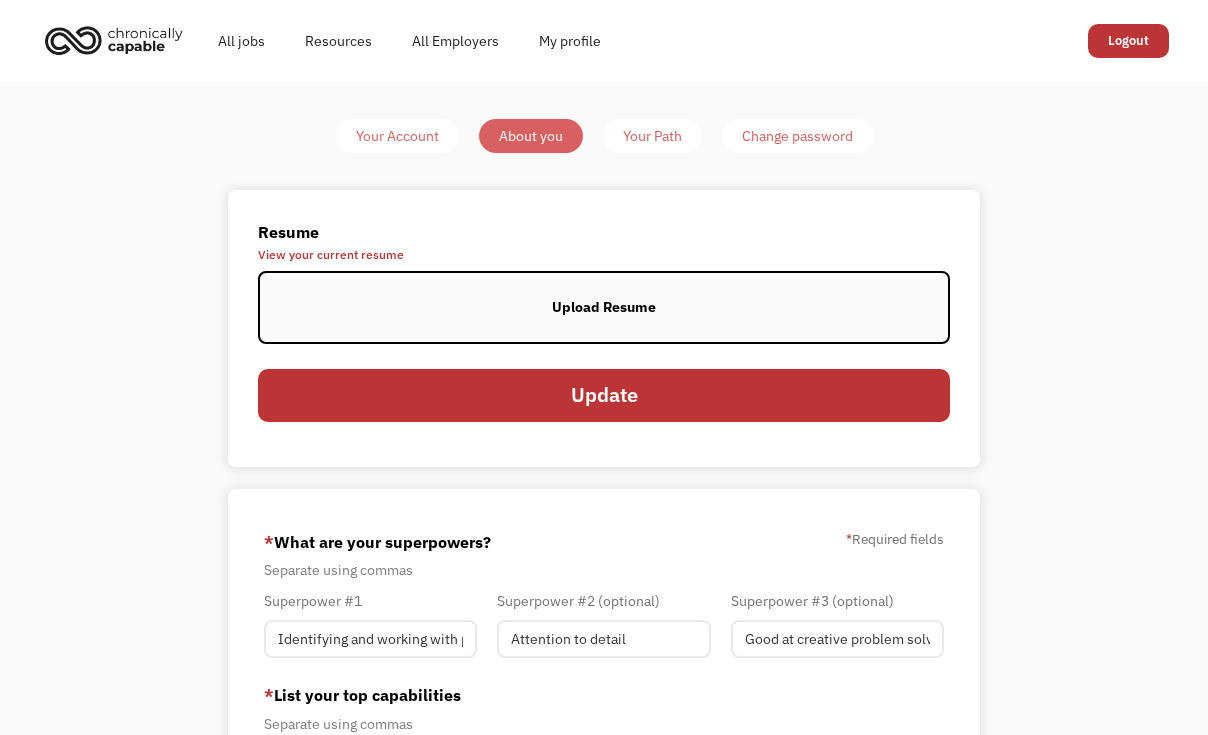 scroll, scrollTop: 190, scrollLeft: 0, axis: vertical 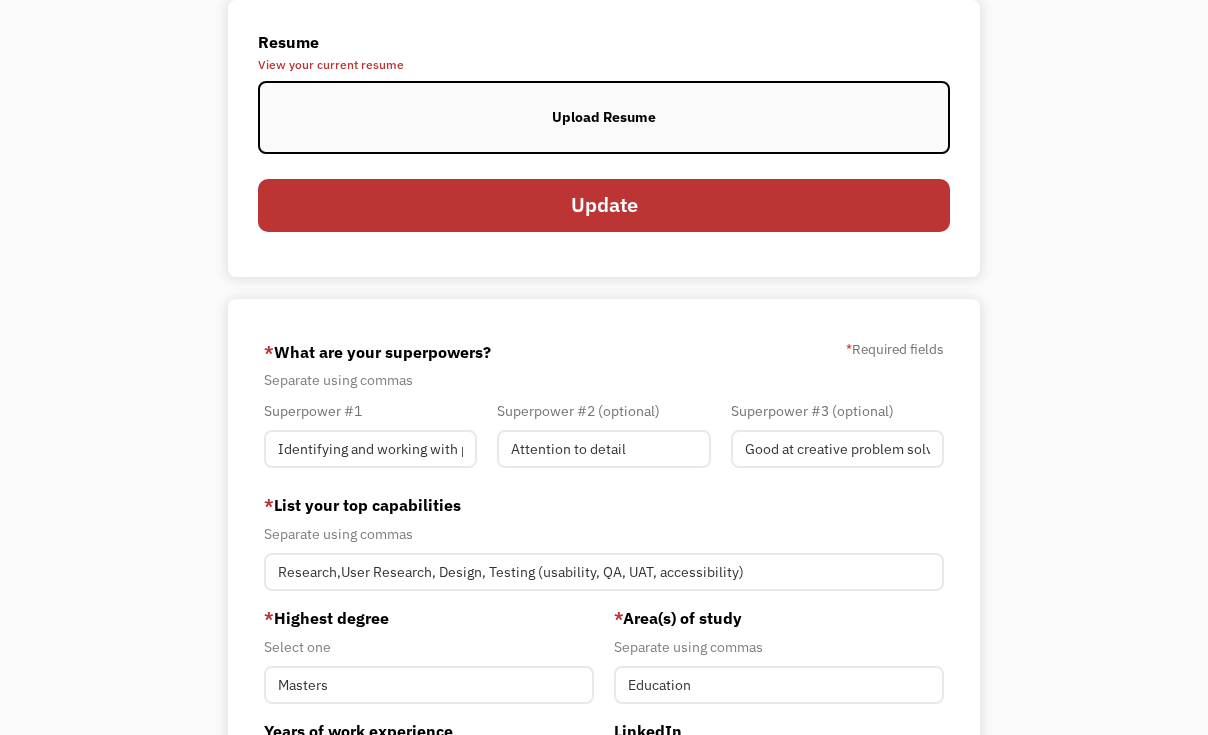 click on "Upload Resume" at bounding box center (604, 117) 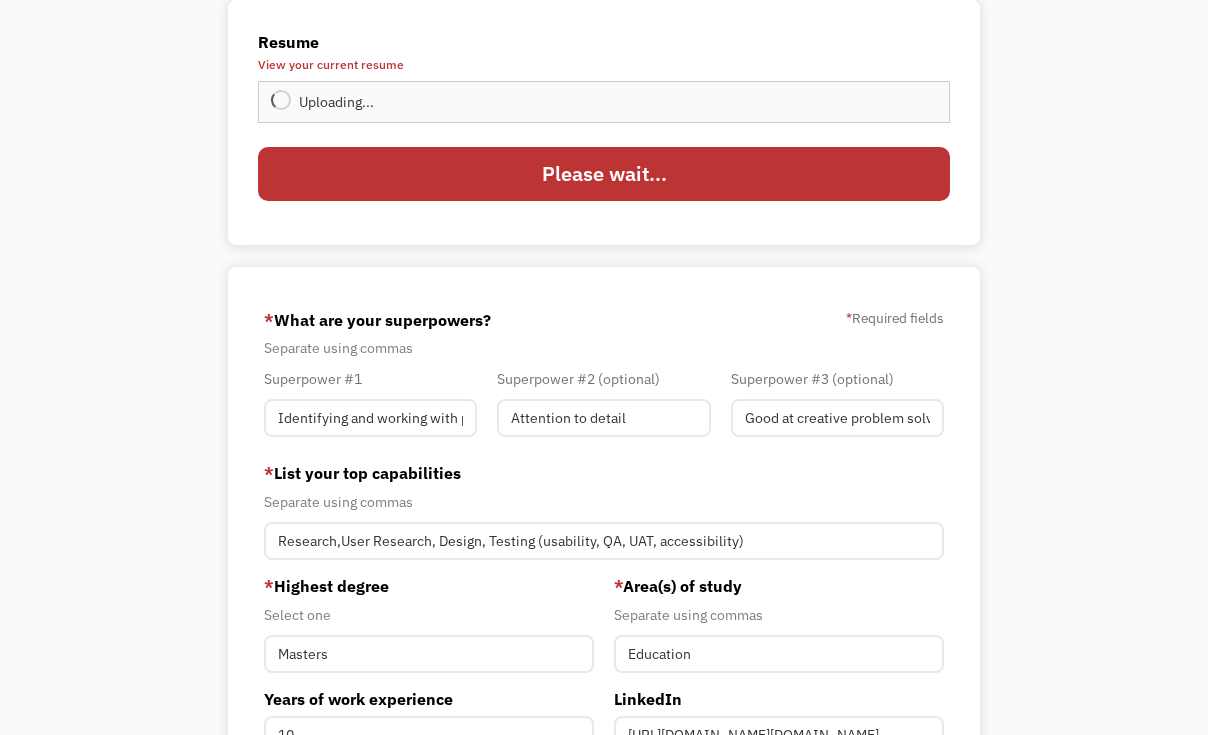 type on "Update" 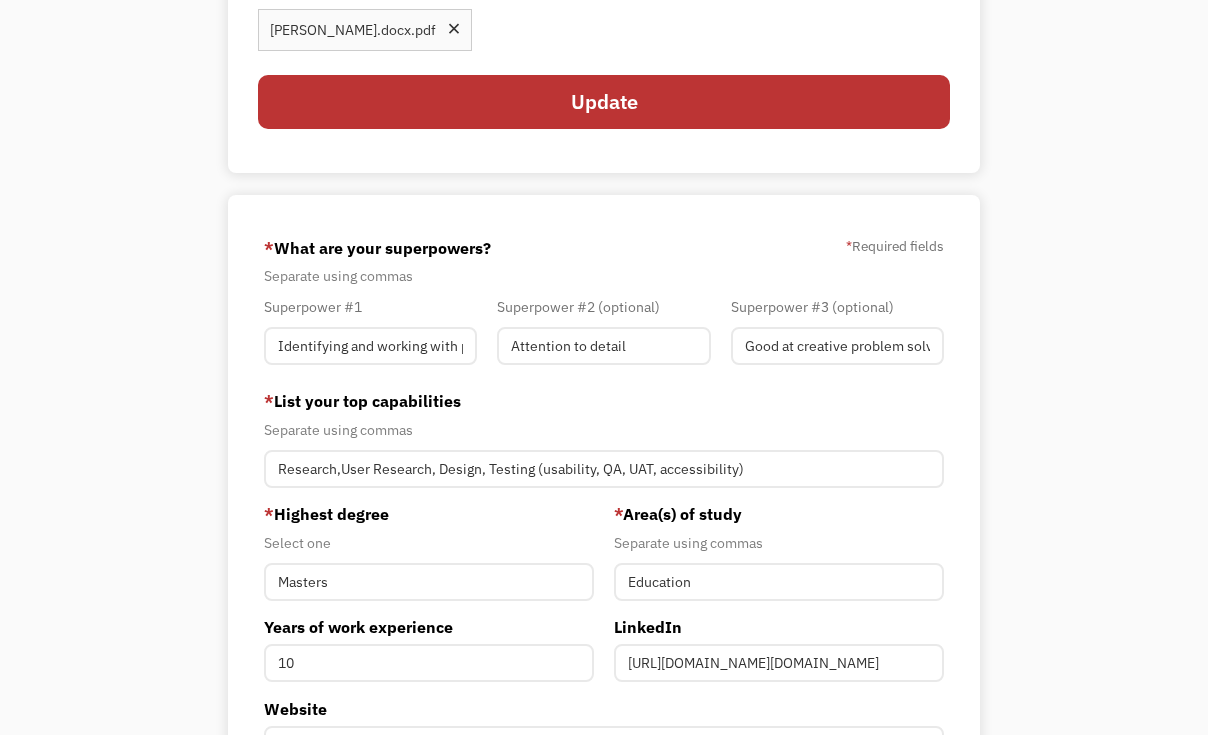 scroll, scrollTop: 269, scrollLeft: 0, axis: vertical 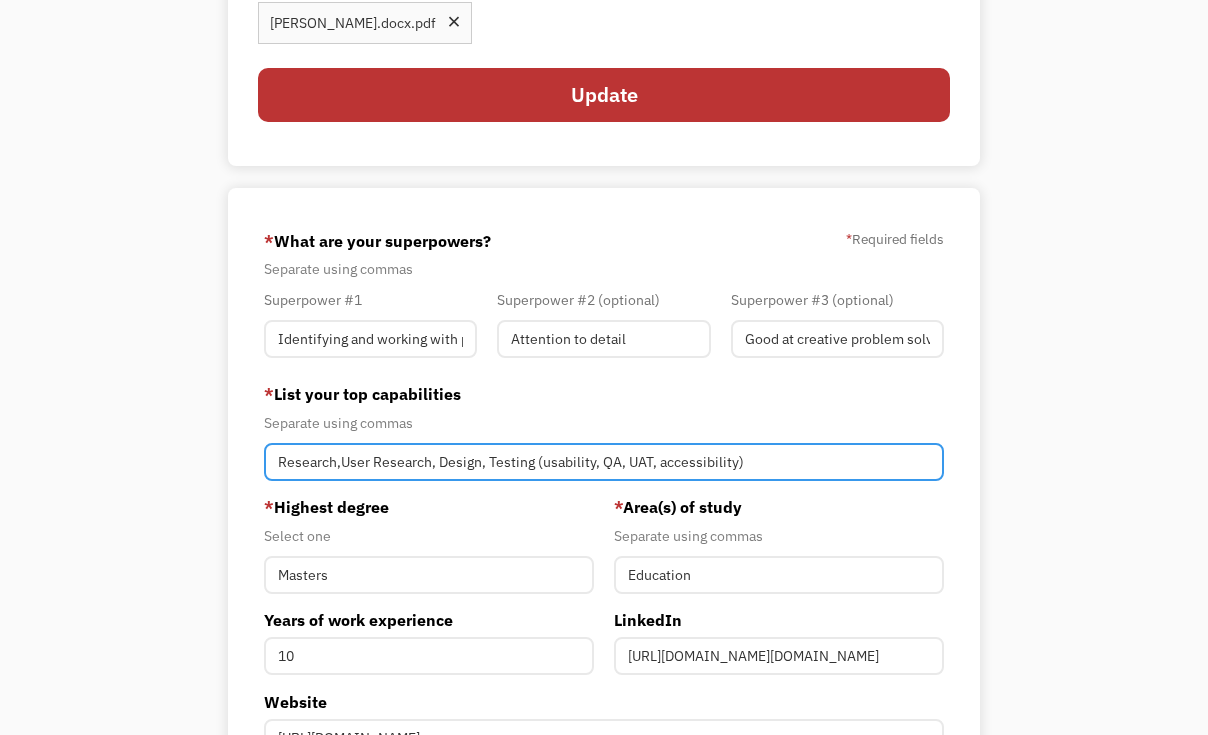 click on "Research,User Research, Design, Testing (usability, QA, UAT, accessibility)" at bounding box center (604, 462) 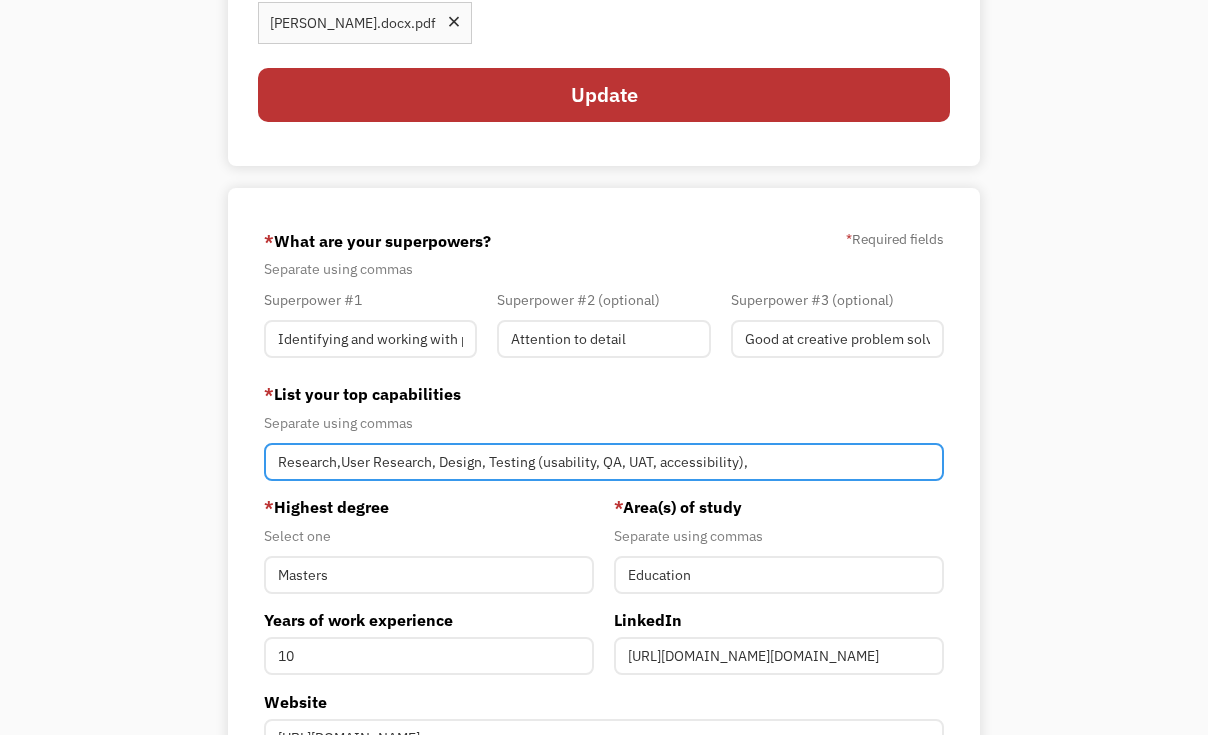 click on "Research,User Research, Design, Testing (usability, QA, UAT, accessibility)," at bounding box center (604, 462) 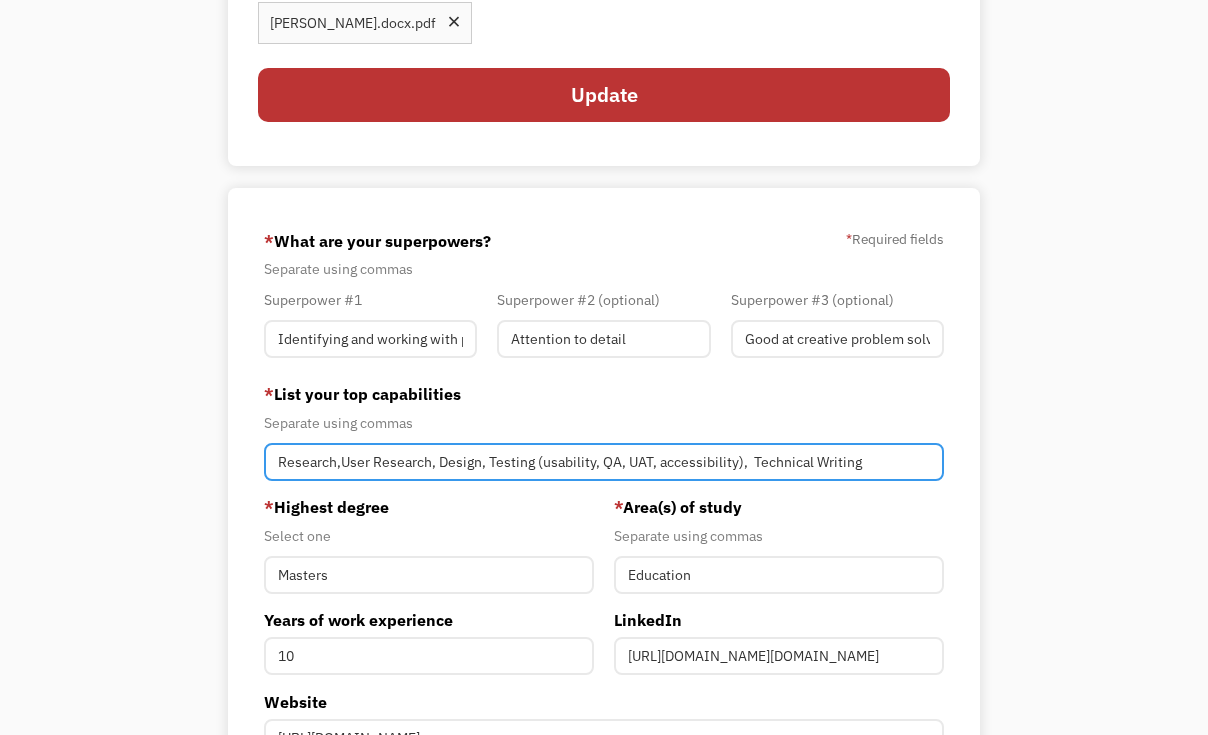 click on "Research,User Research, Design, Testing (usability, QA, UAT, accessibility),  Technical Writing" at bounding box center [604, 462] 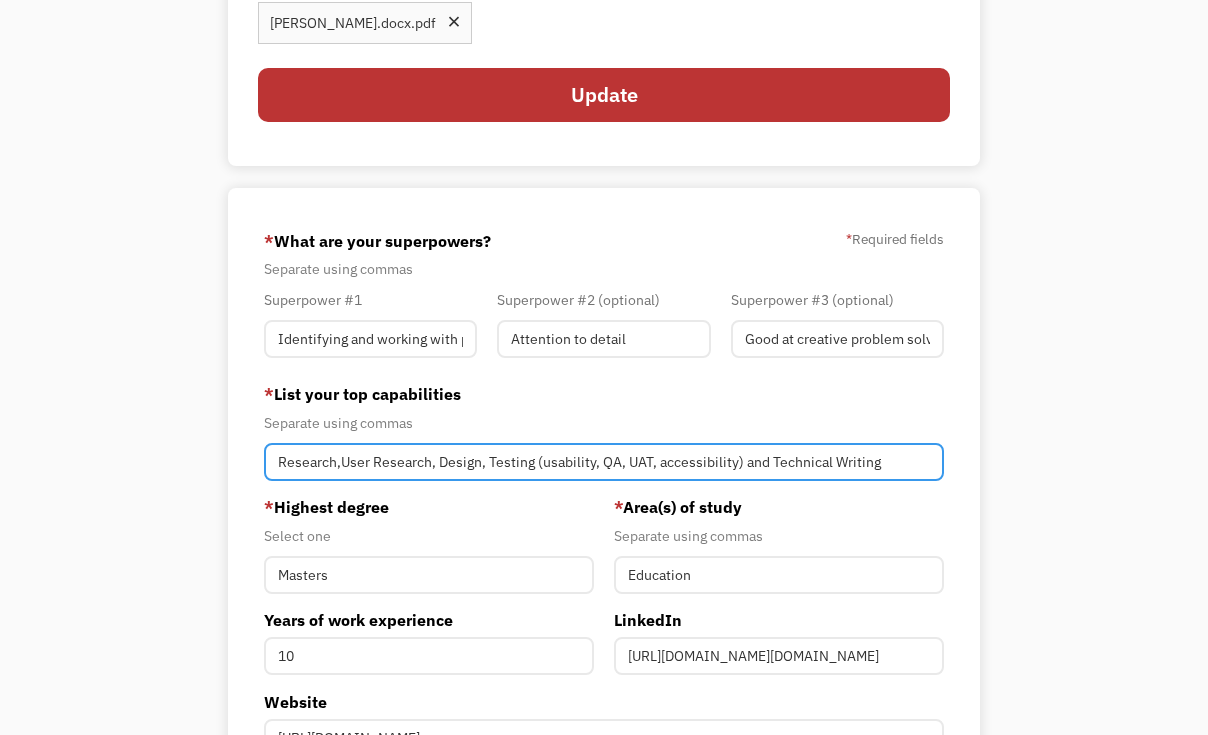 click on "Research,User Research, Design, Testing (usability, QA, UAT, accessibility) and Technical Writing" at bounding box center [604, 462] 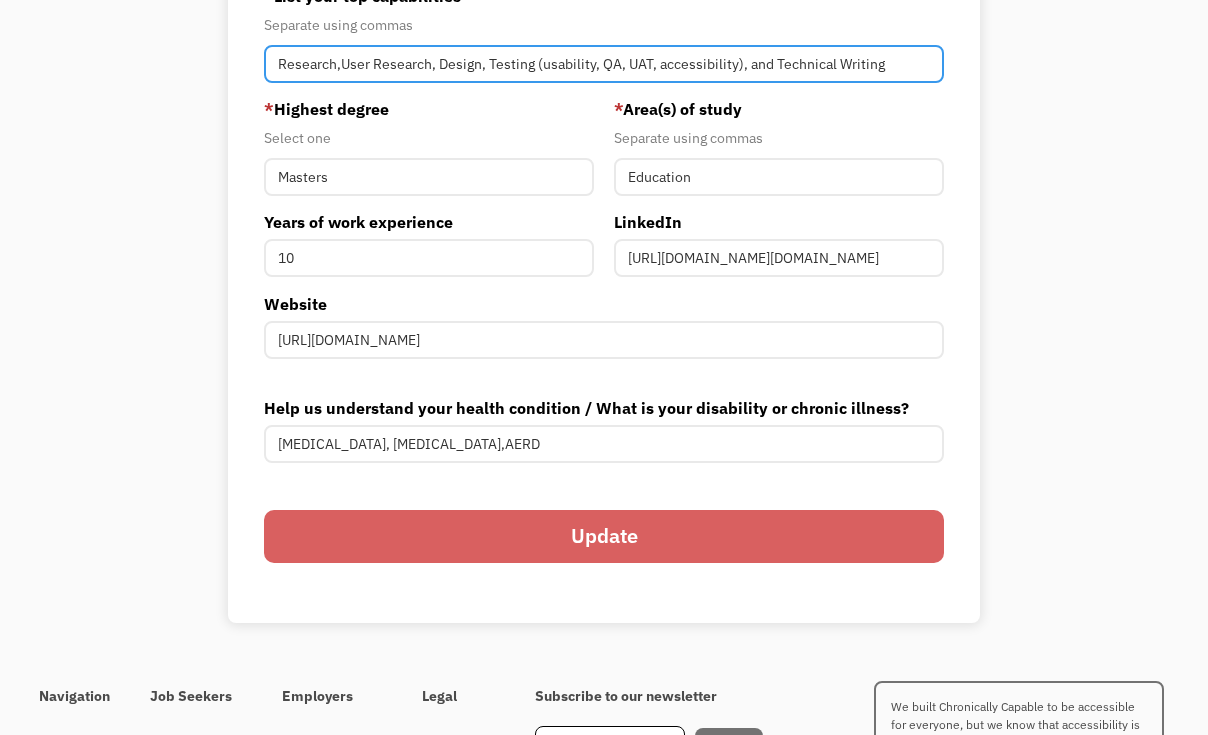 scroll, scrollTop: 679, scrollLeft: 0, axis: vertical 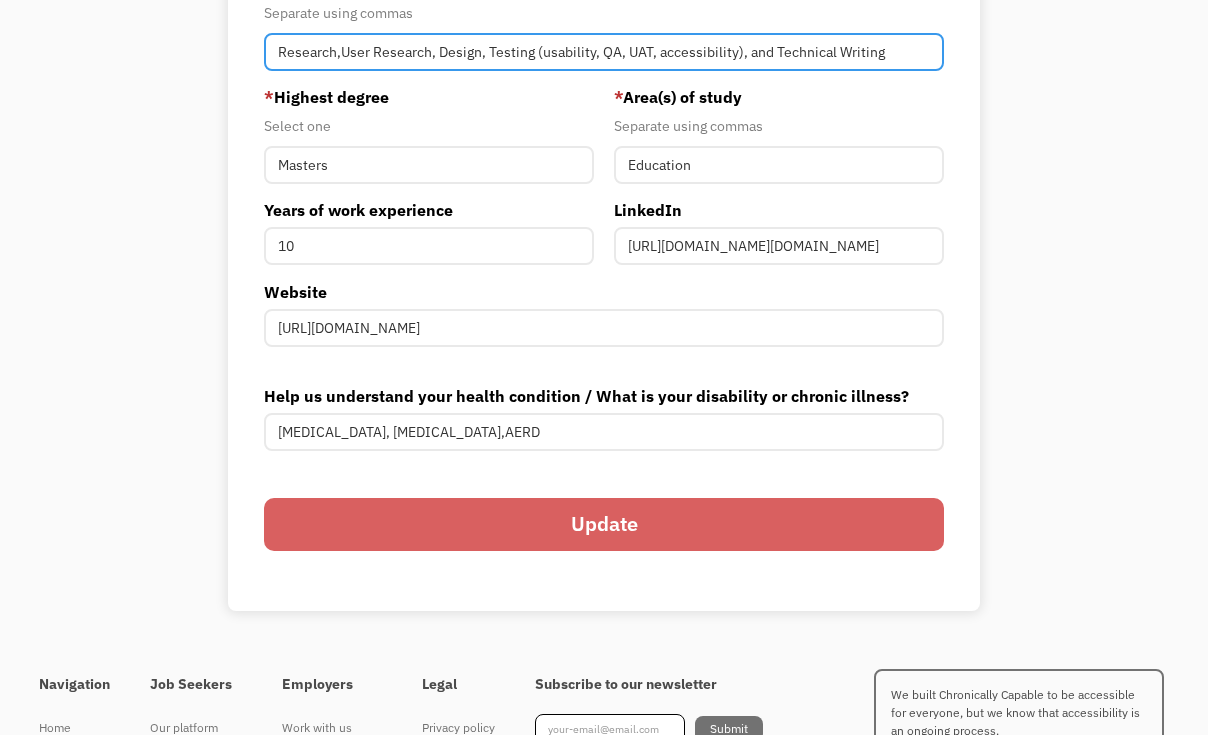 type on "Research,User Research, Design, Testing (usability, QA, UAT, accessibility), and Technical Writing" 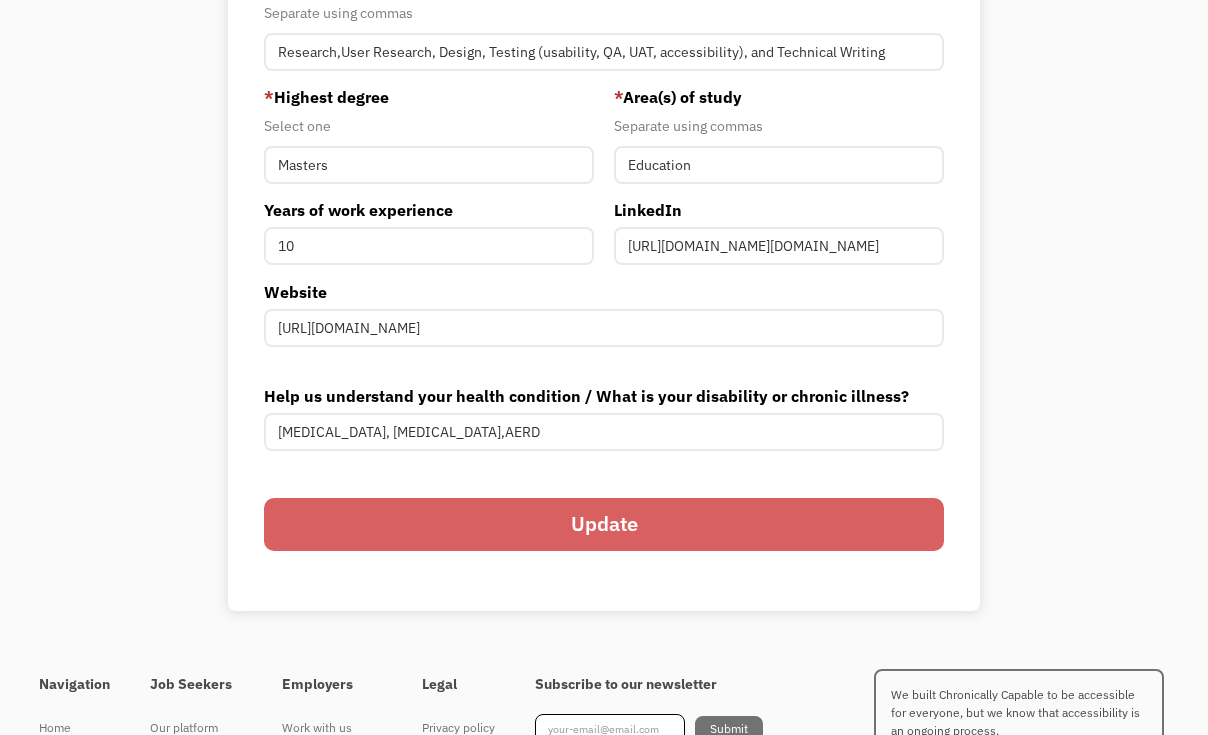 click on "Update" at bounding box center (604, 524) 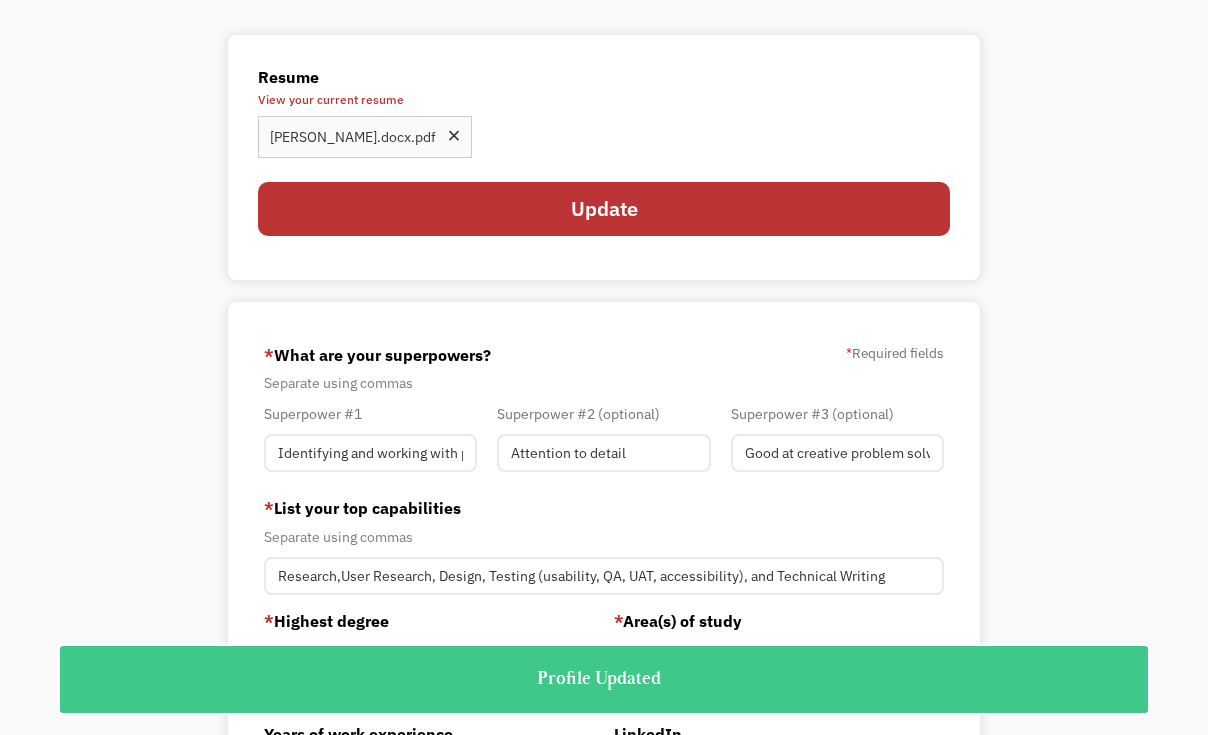 scroll, scrollTop: 0, scrollLeft: 0, axis: both 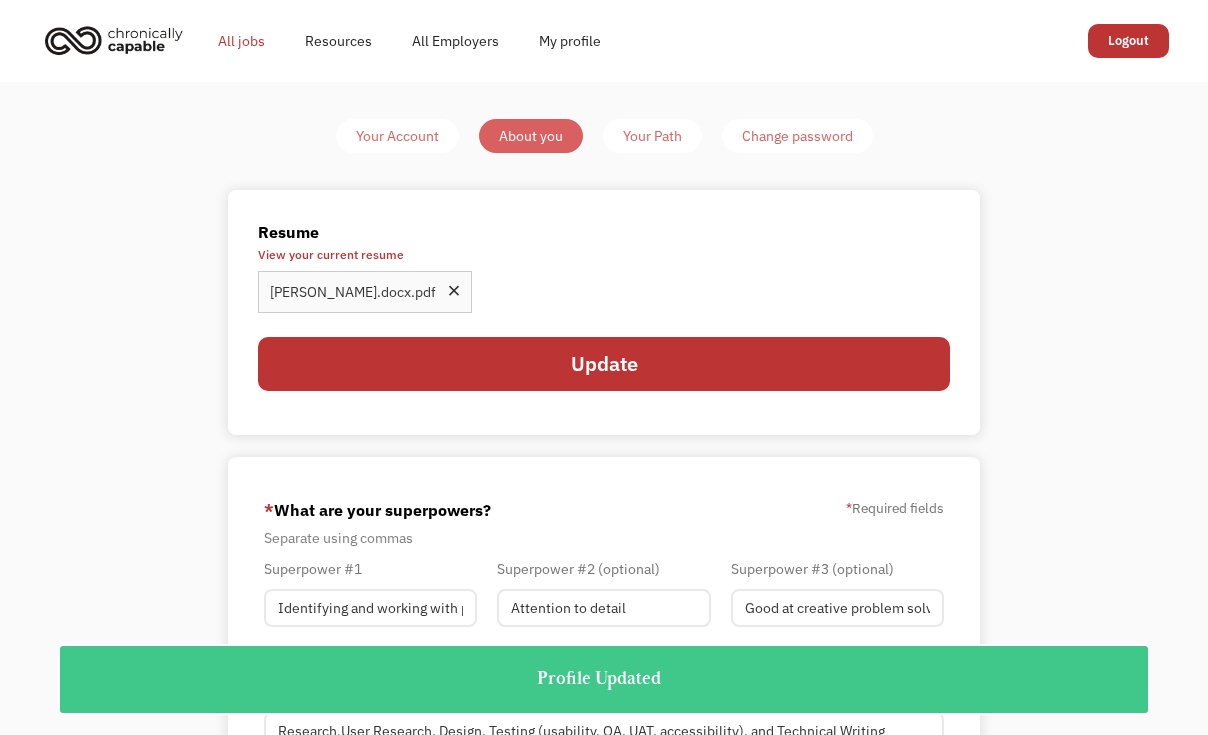 click on "All jobs" at bounding box center [241, 41] 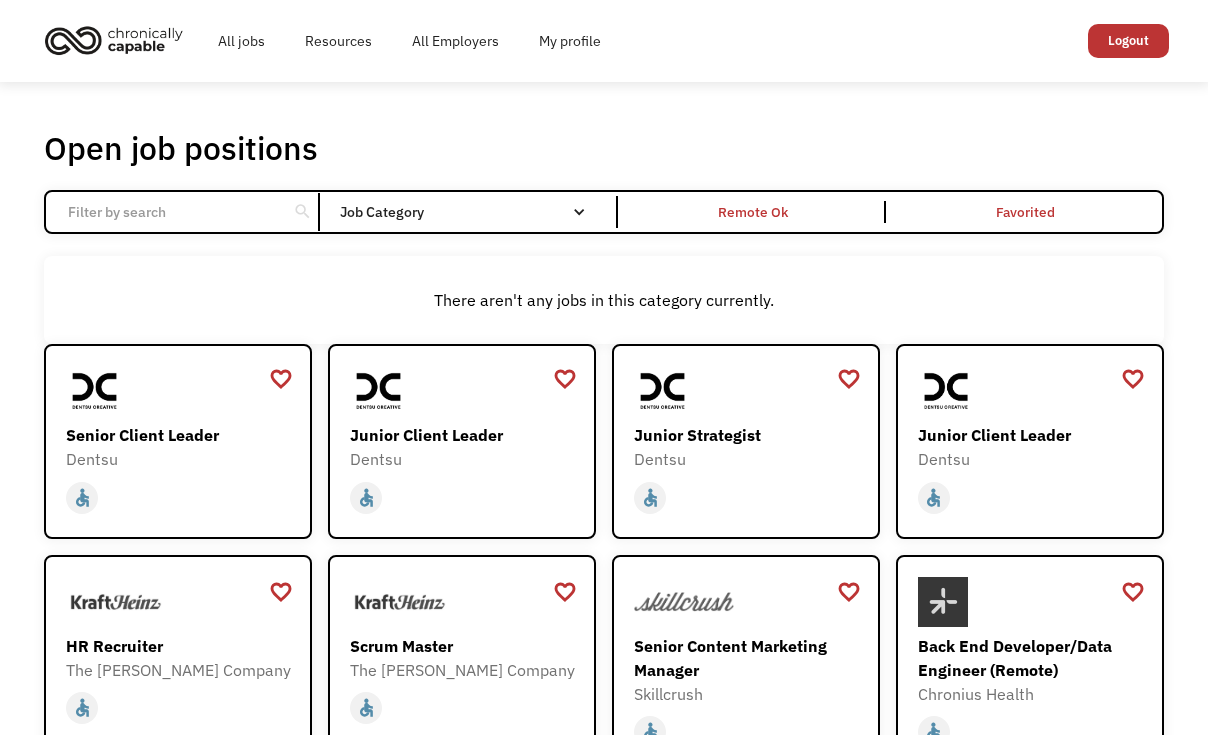scroll, scrollTop: 0, scrollLeft: 0, axis: both 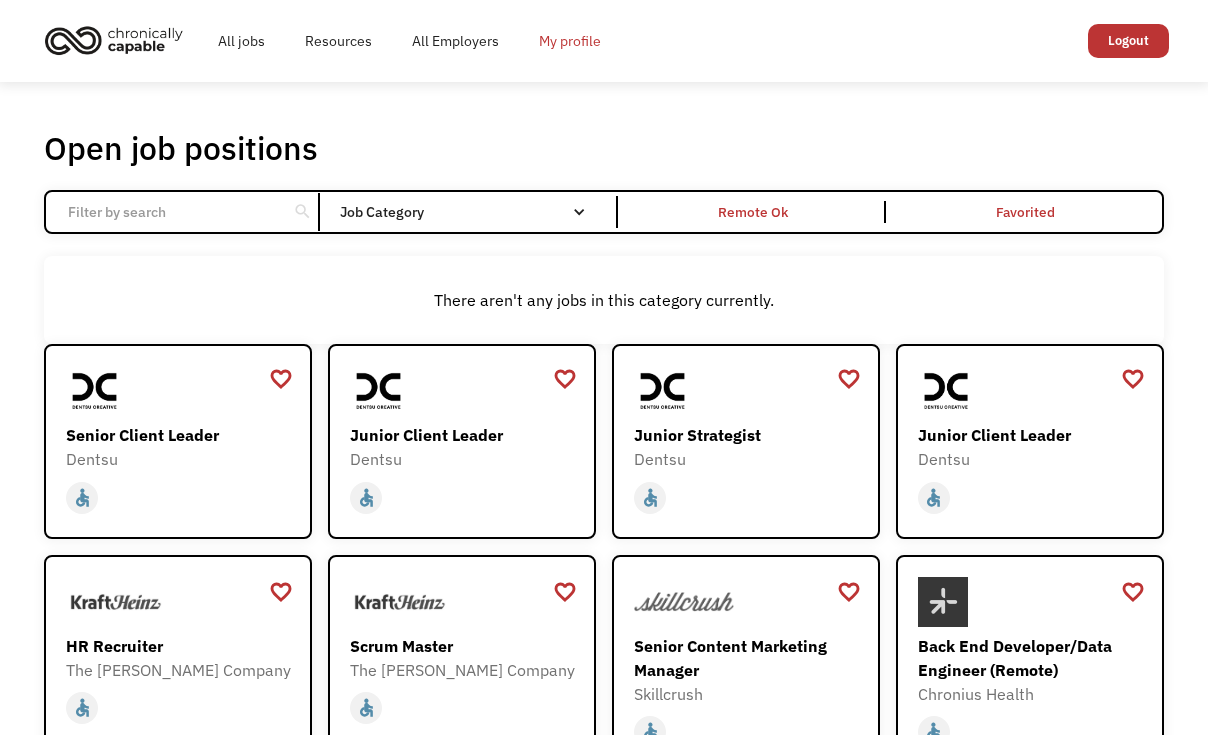 click on "My profile" at bounding box center [570, 41] 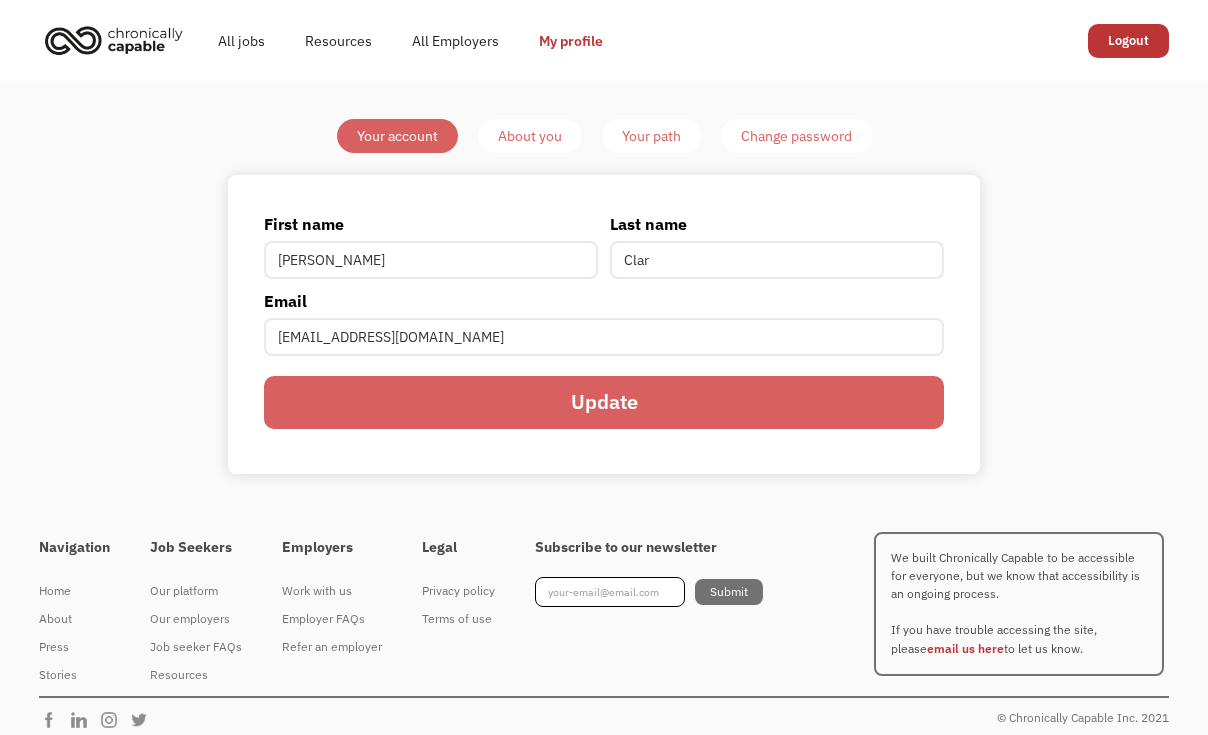 scroll, scrollTop: 0, scrollLeft: 0, axis: both 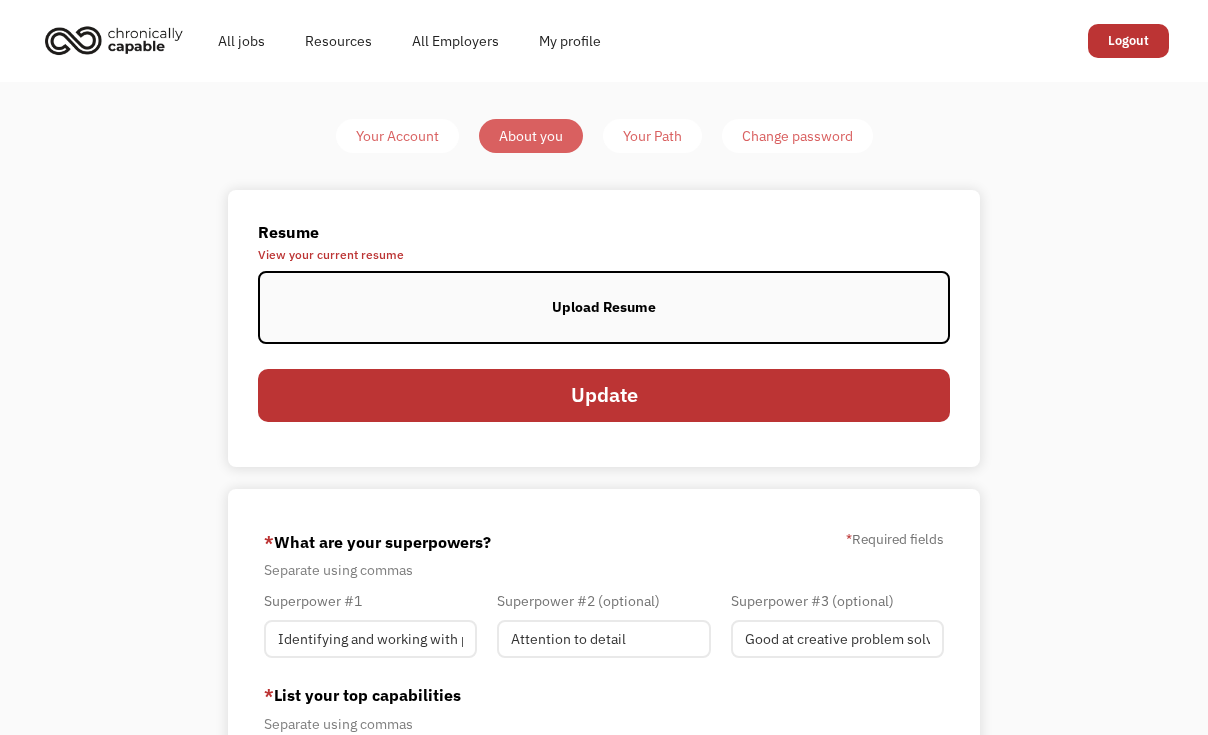 click on "View your current resume" at bounding box center [604, 255] 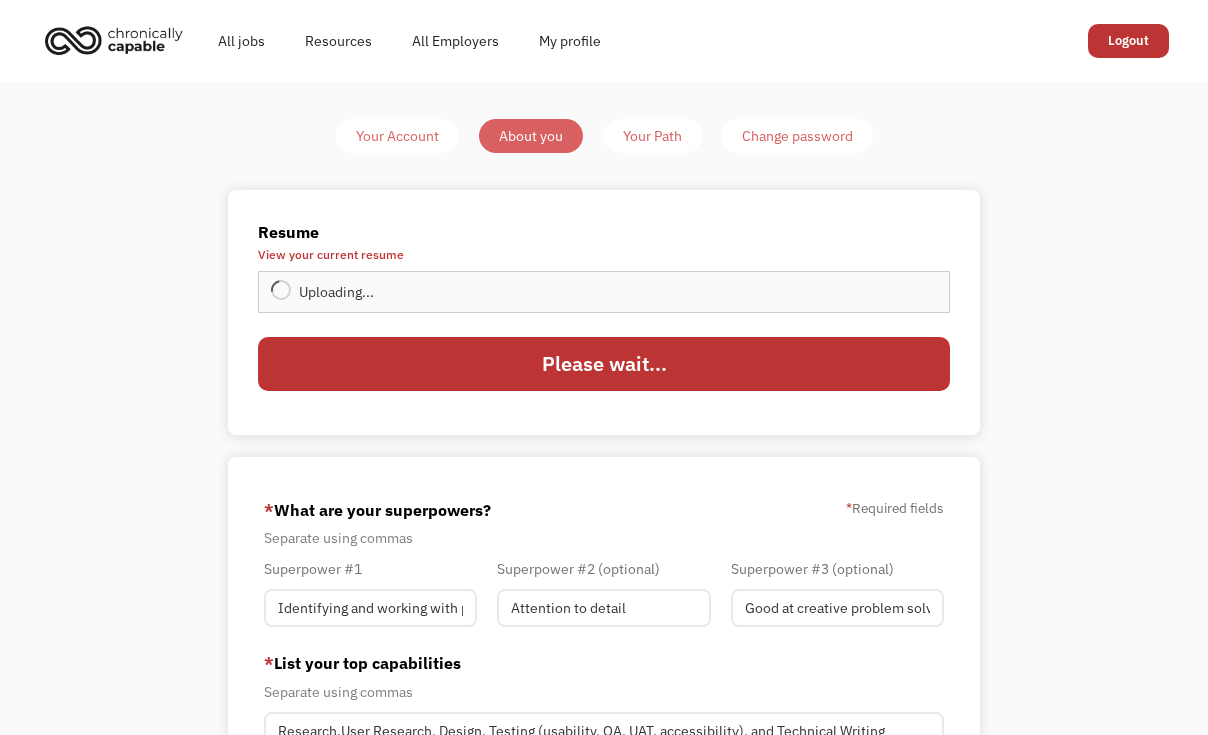 type on "Update" 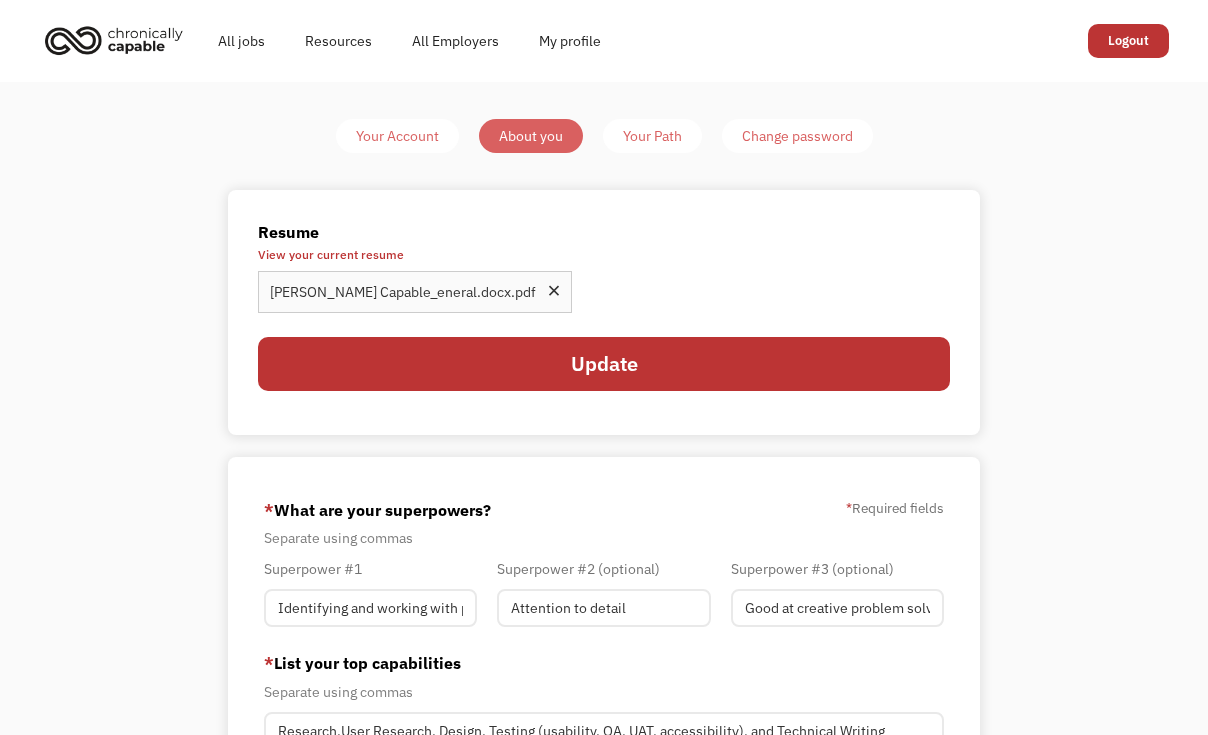 click at bounding box center [554, 291] 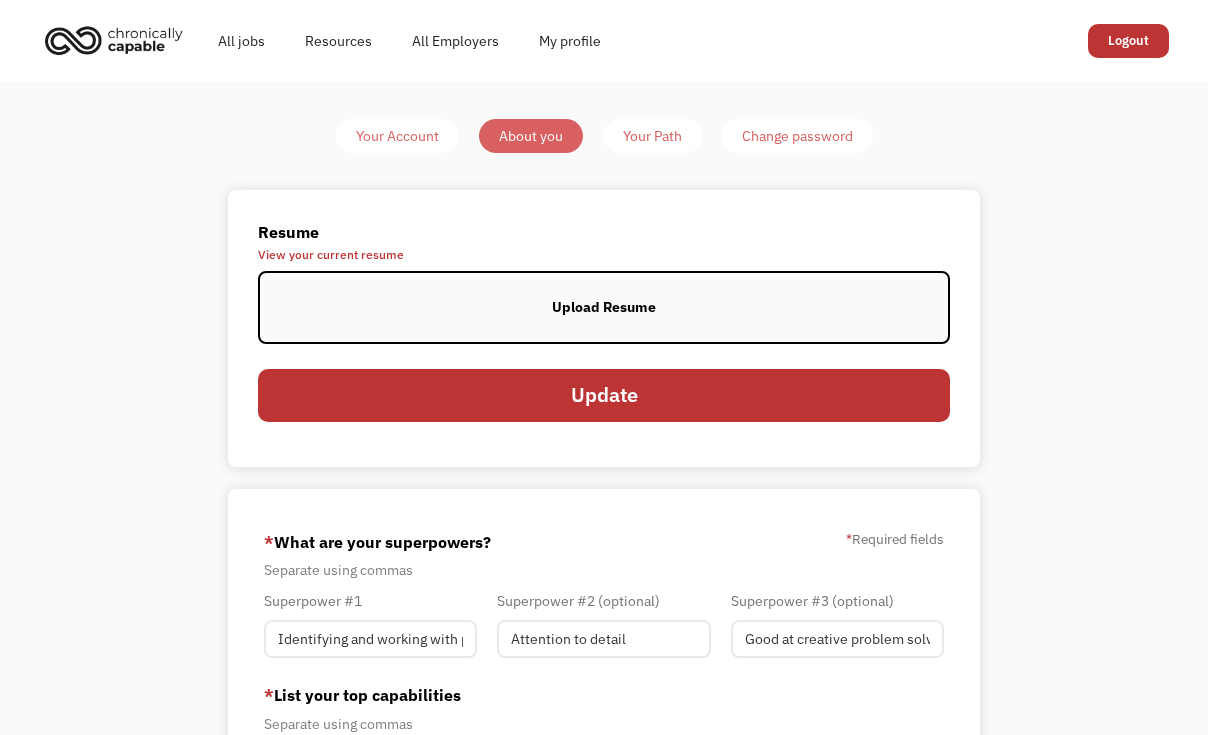 click on "Upload Resume" at bounding box center [604, 307] 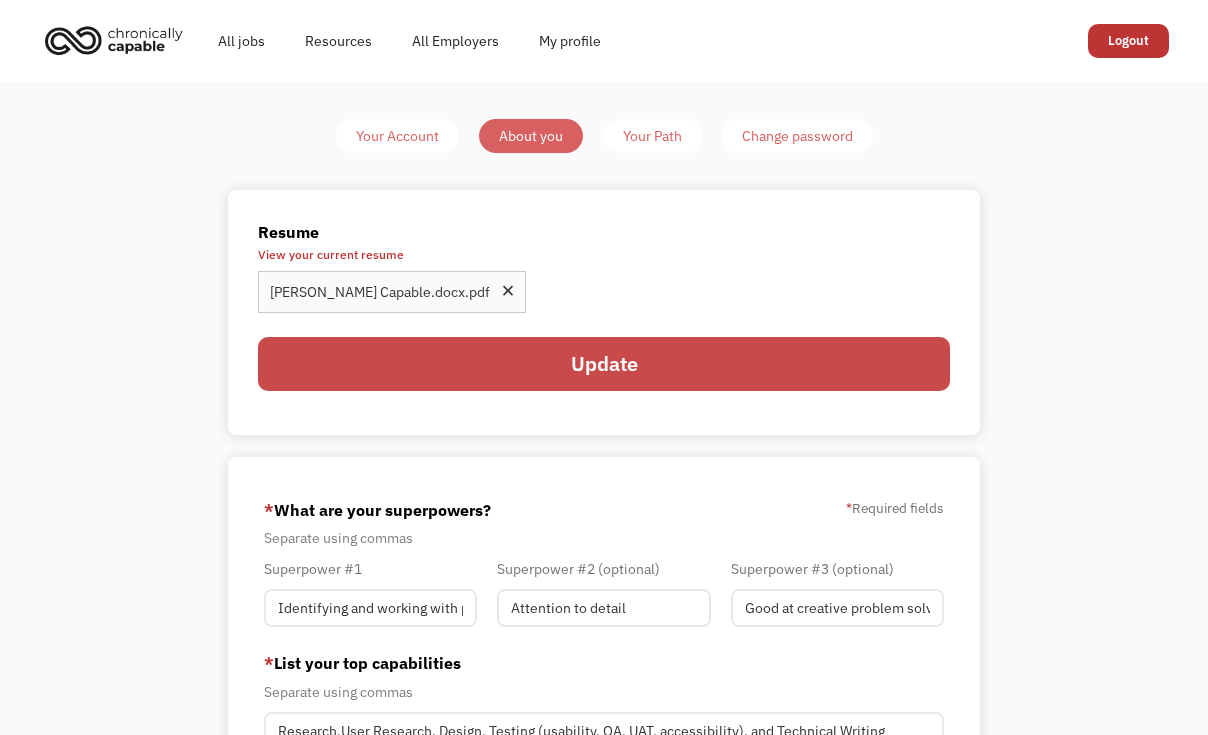 click on "Update" at bounding box center (604, 363) 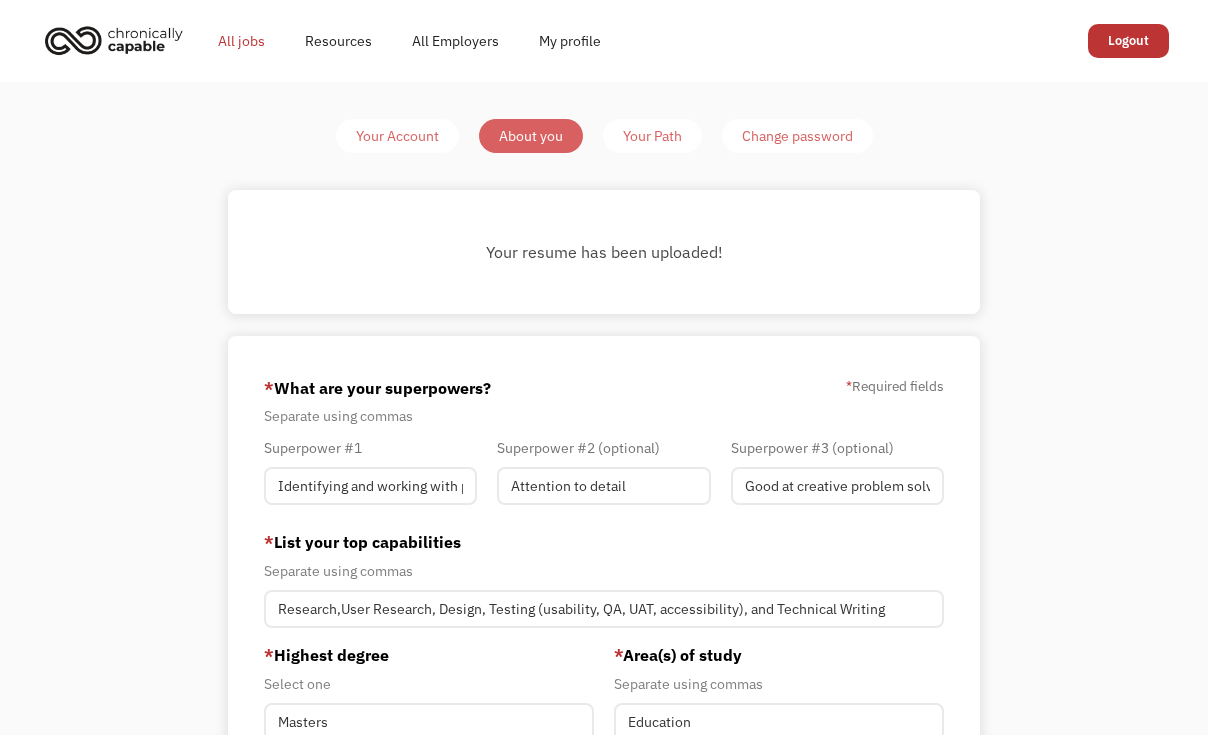click on "All jobs" at bounding box center (241, 41) 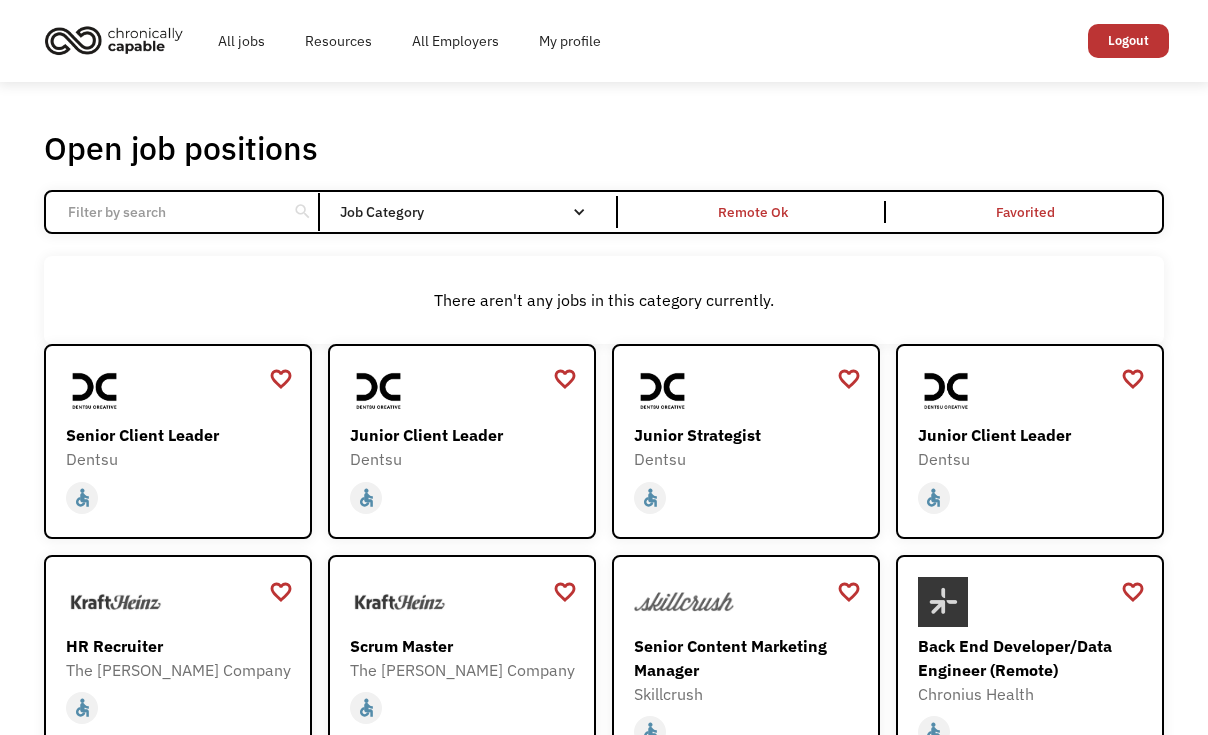 scroll, scrollTop: 0, scrollLeft: 0, axis: both 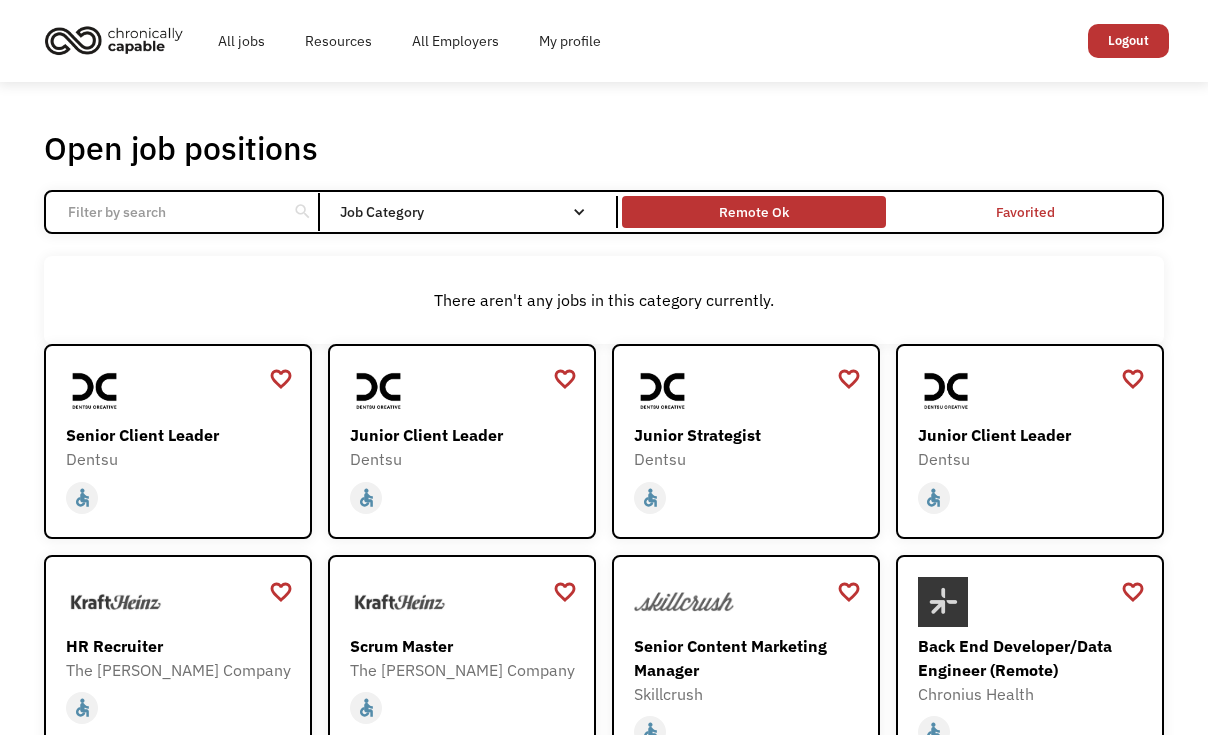 click on "Remote Ok" at bounding box center (754, 212) 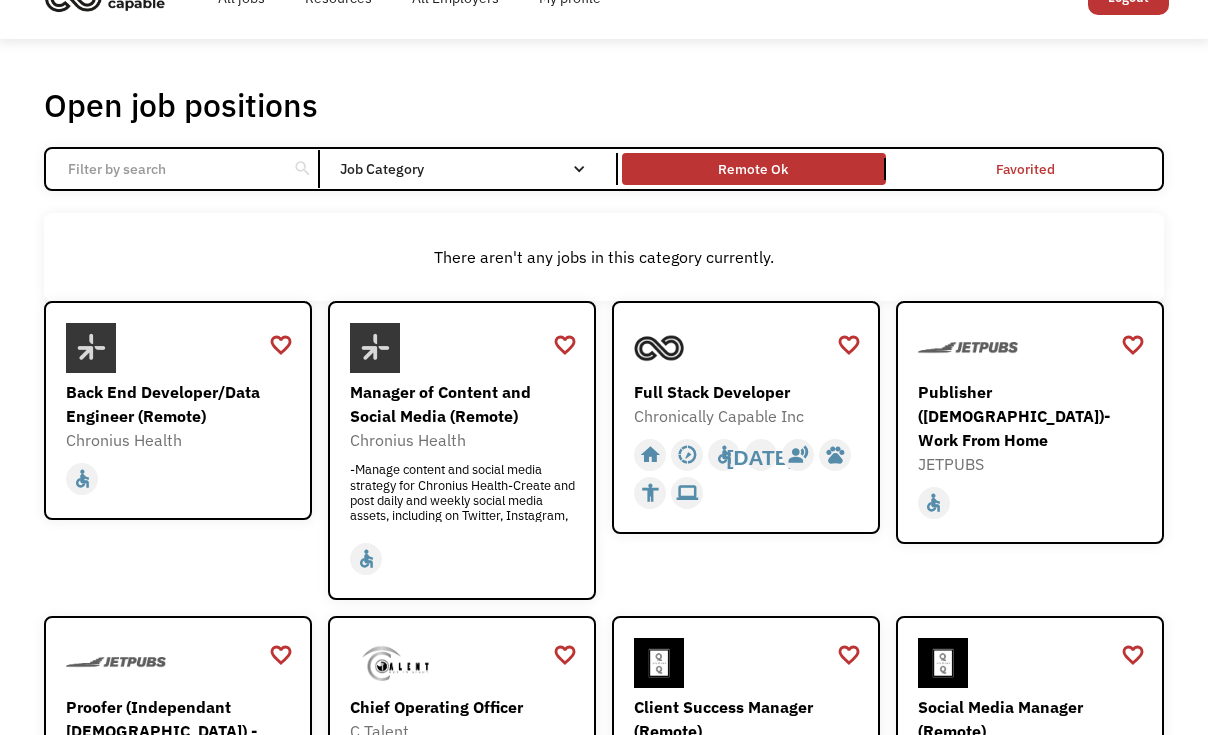 scroll, scrollTop: 0, scrollLeft: 0, axis: both 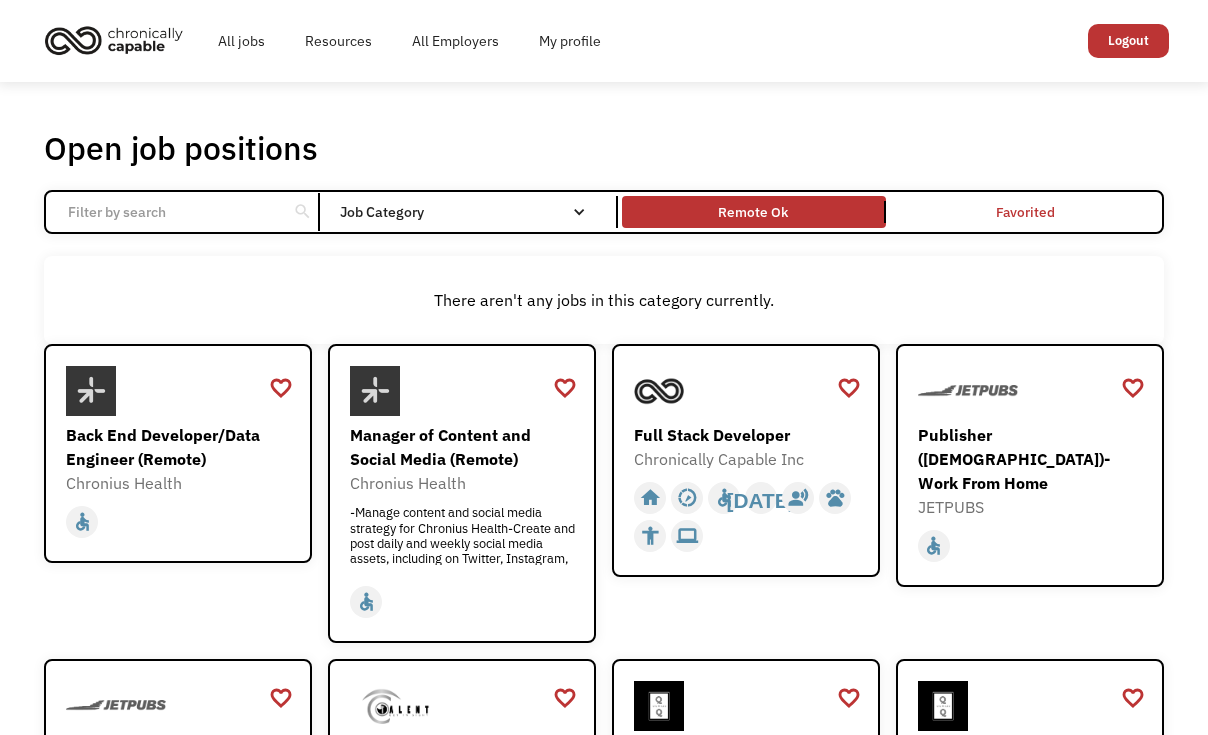 click on "There aren't any jobs in this category currently." at bounding box center (604, 300) 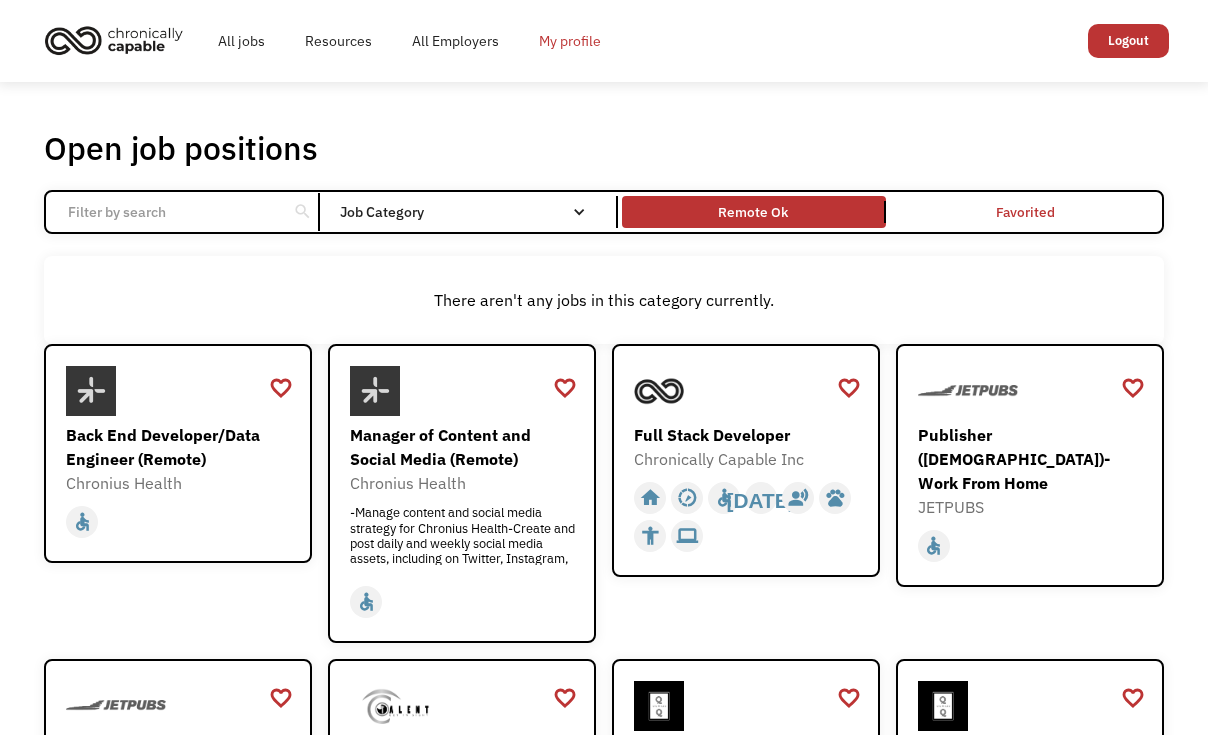 click on "My profile" at bounding box center (570, 41) 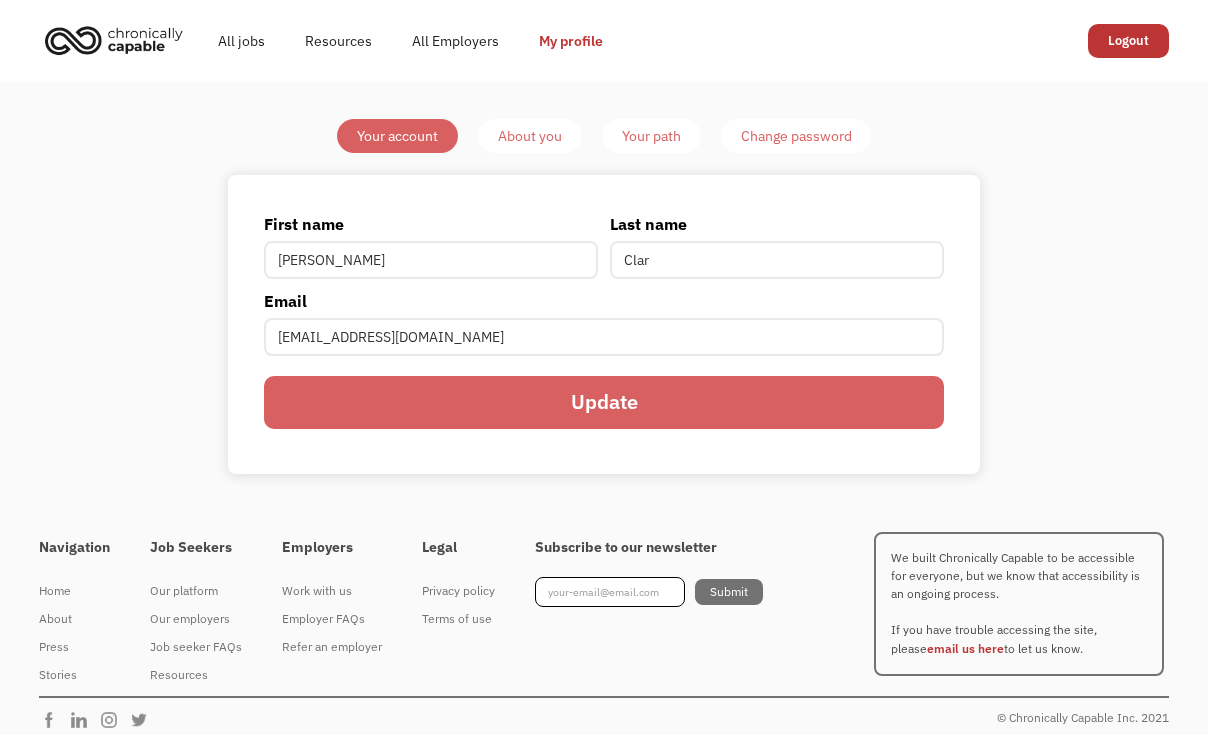 scroll, scrollTop: 0, scrollLeft: 0, axis: both 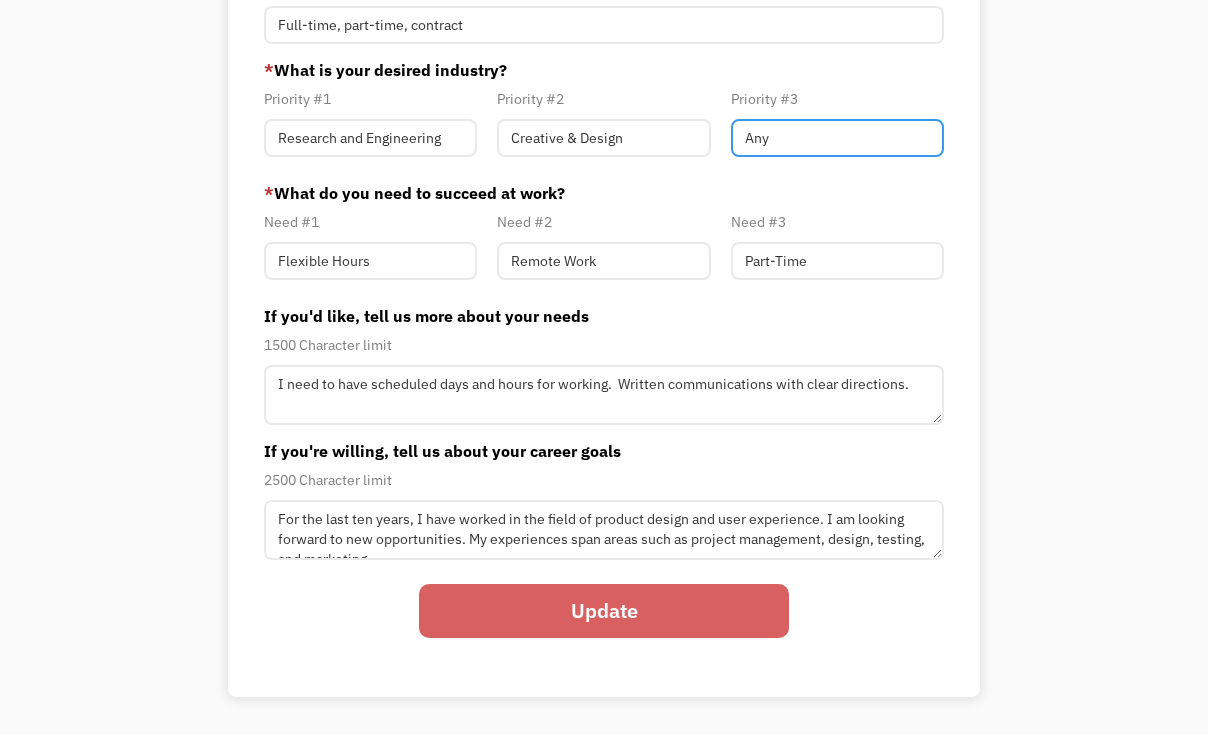 click on "Any" at bounding box center [837, 138] 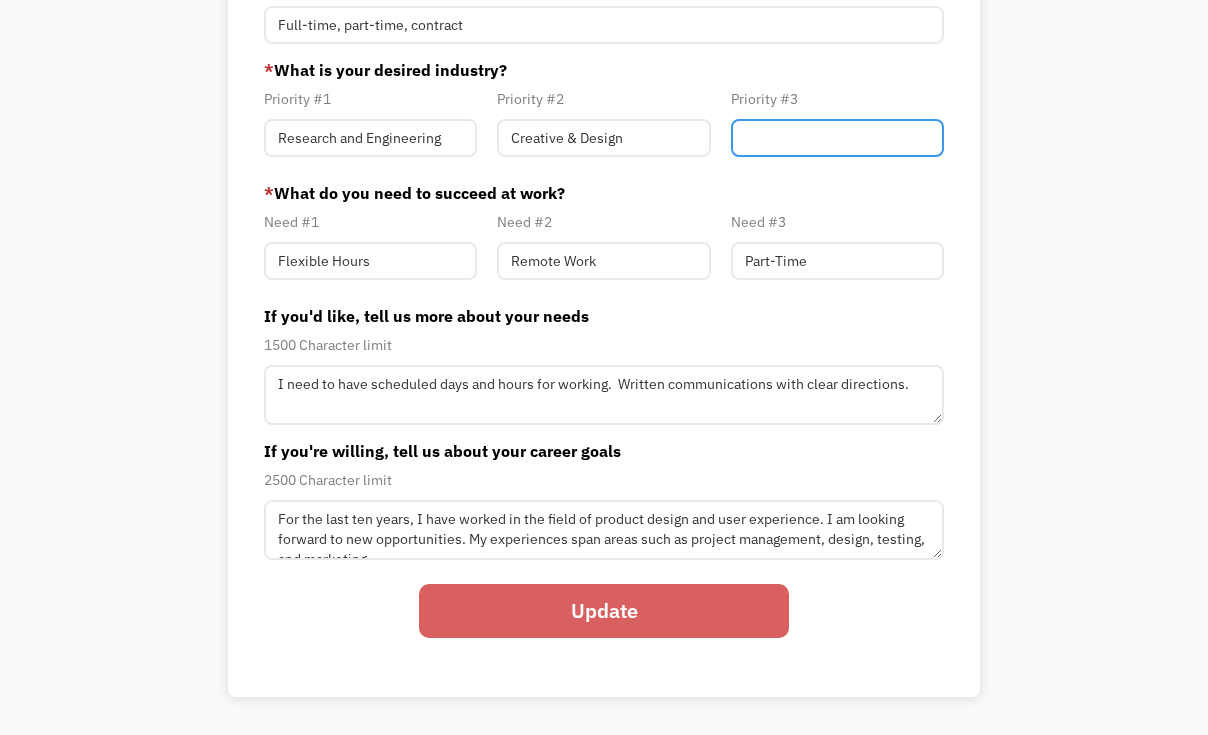 type 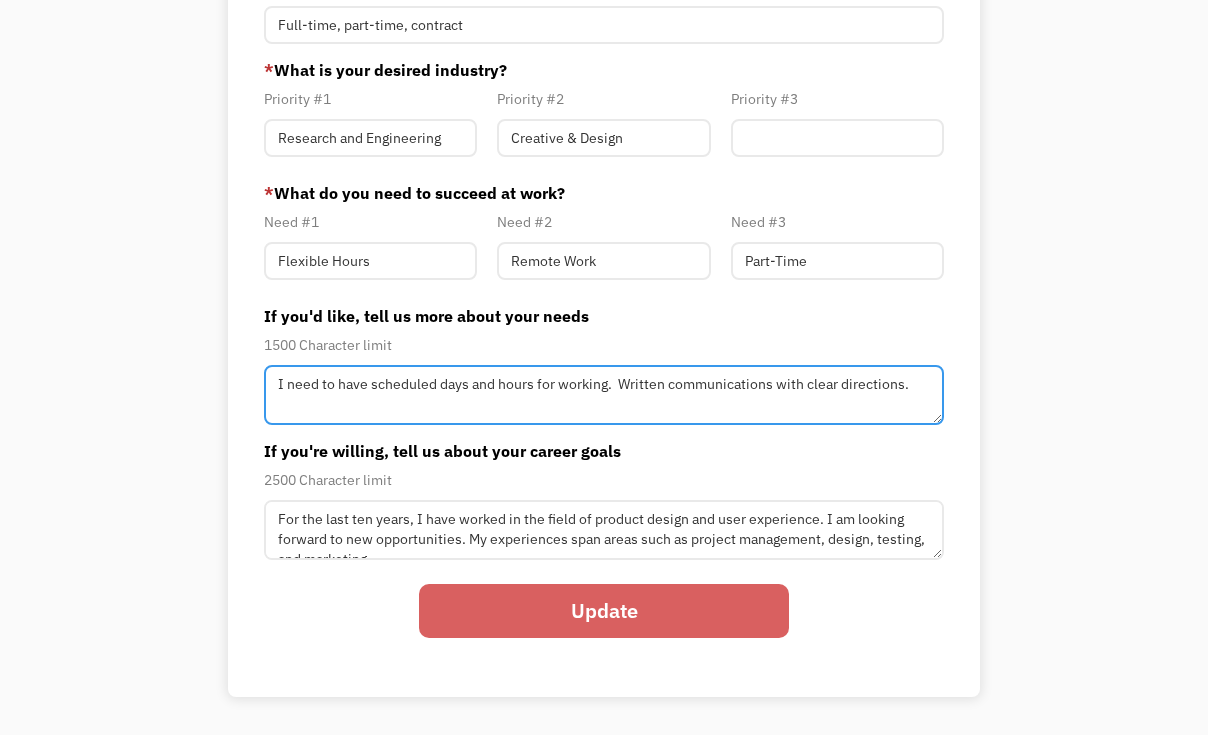 click on "I need to have scheduled days and hours for working.  Written communications with clear directions." at bounding box center [604, 395] 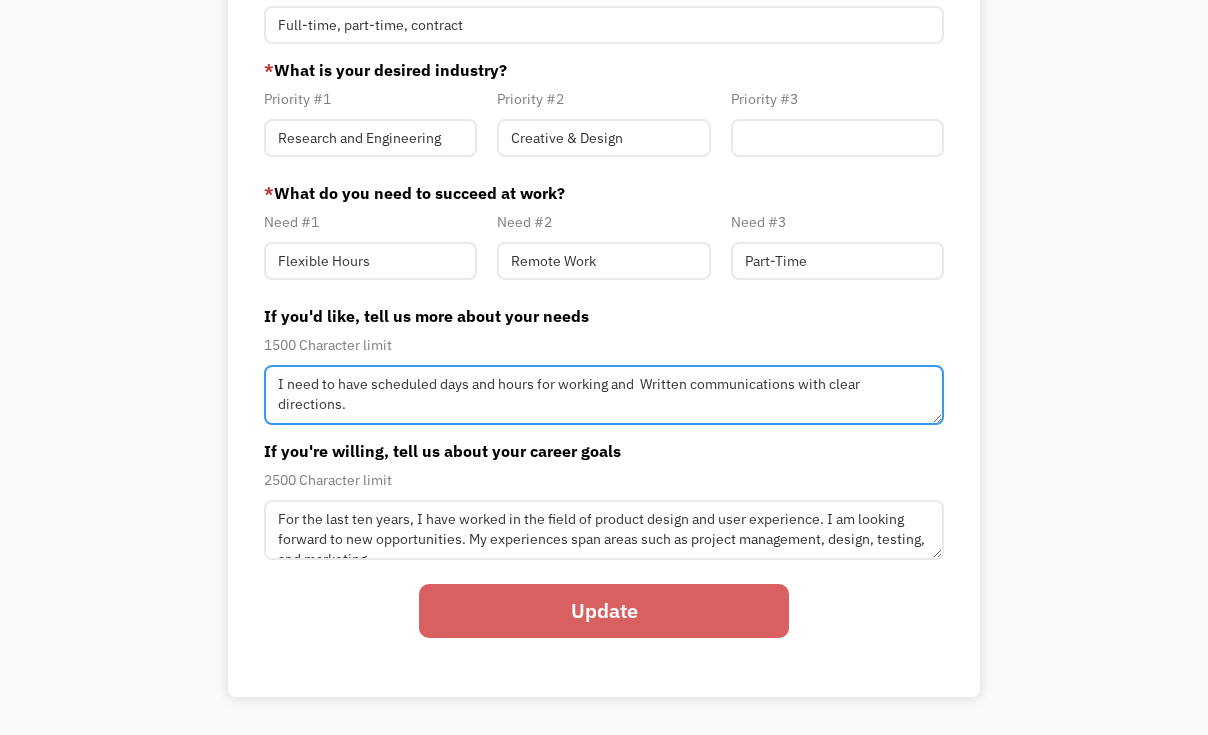 click on "I need to have scheduled days and hours for working and  Written communications with clear directions." at bounding box center (604, 395) 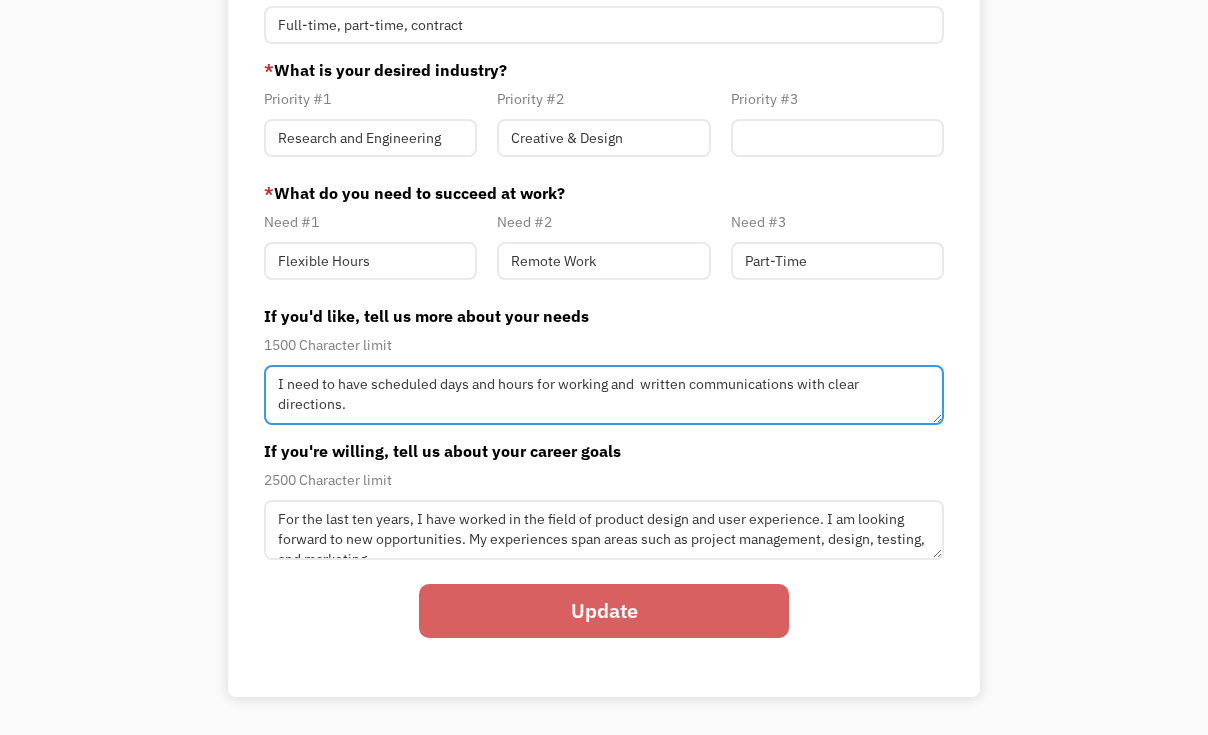 click on "I need to have scheduled days and hours for working and  written communications with clear directions." at bounding box center (604, 395) 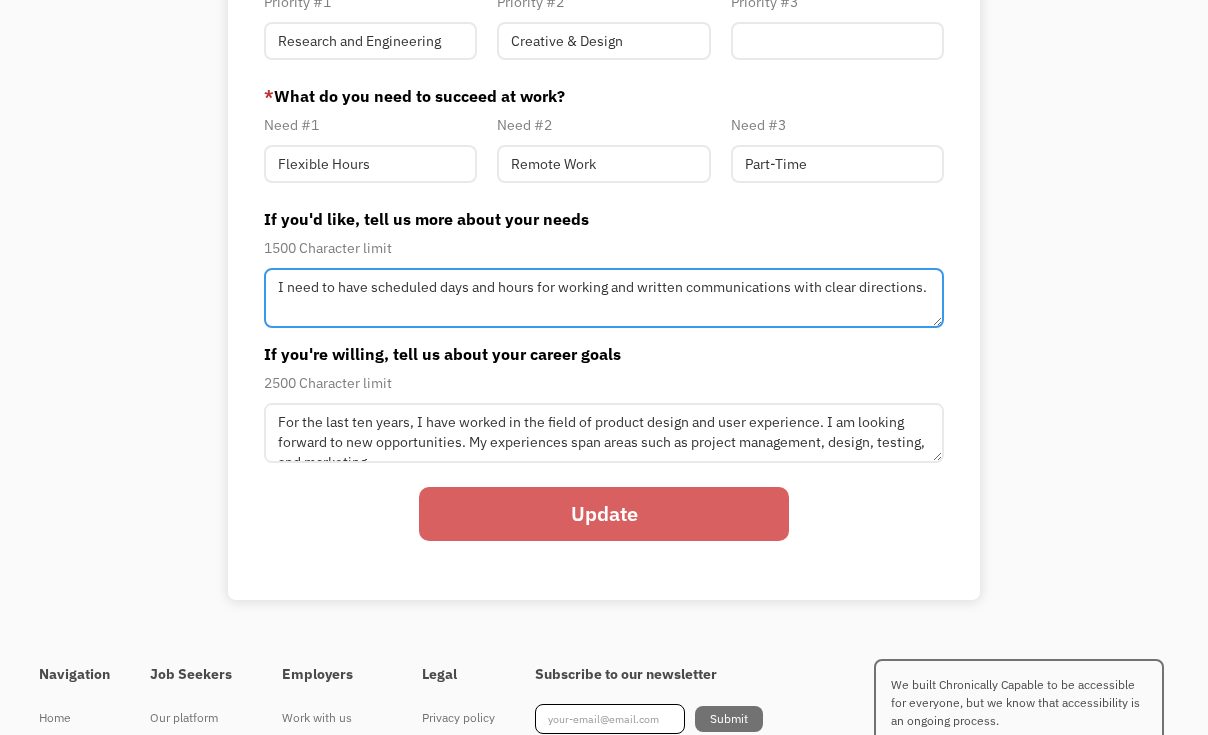 scroll, scrollTop: 337, scrollLeft: 0, axis: vertical 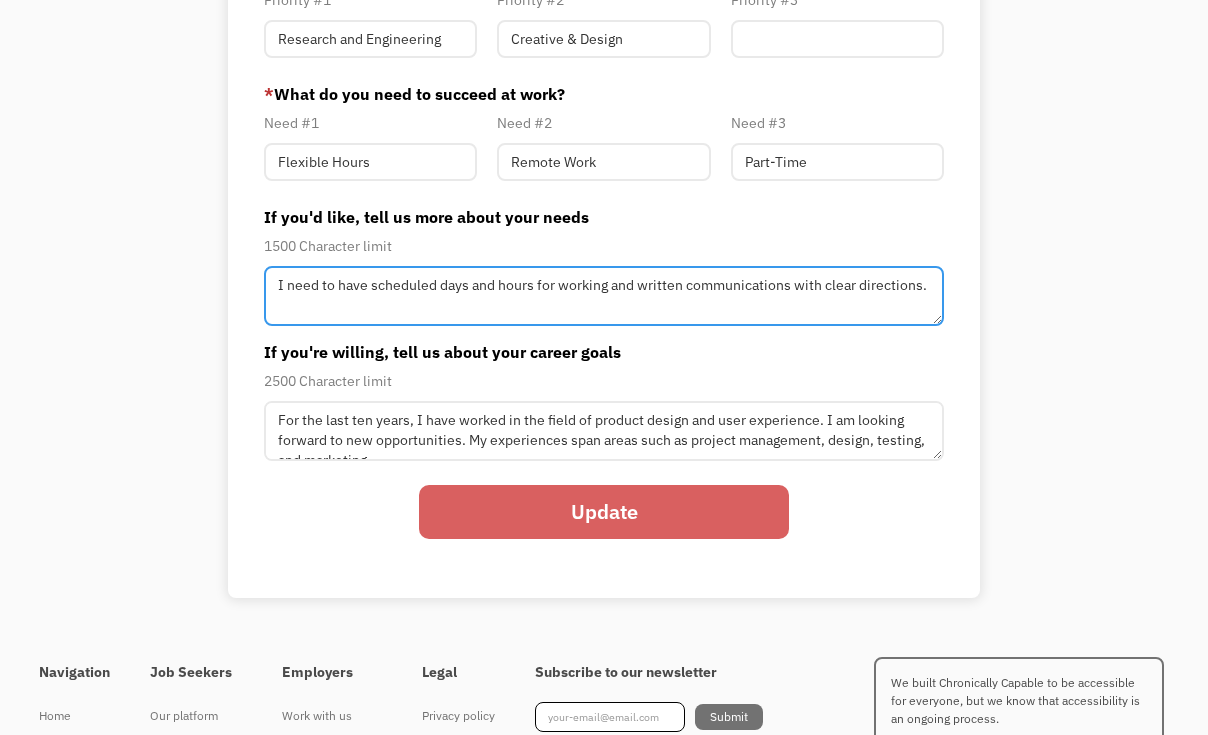type on "I need to have scheduled days and hours for working and written communications with clear directions." 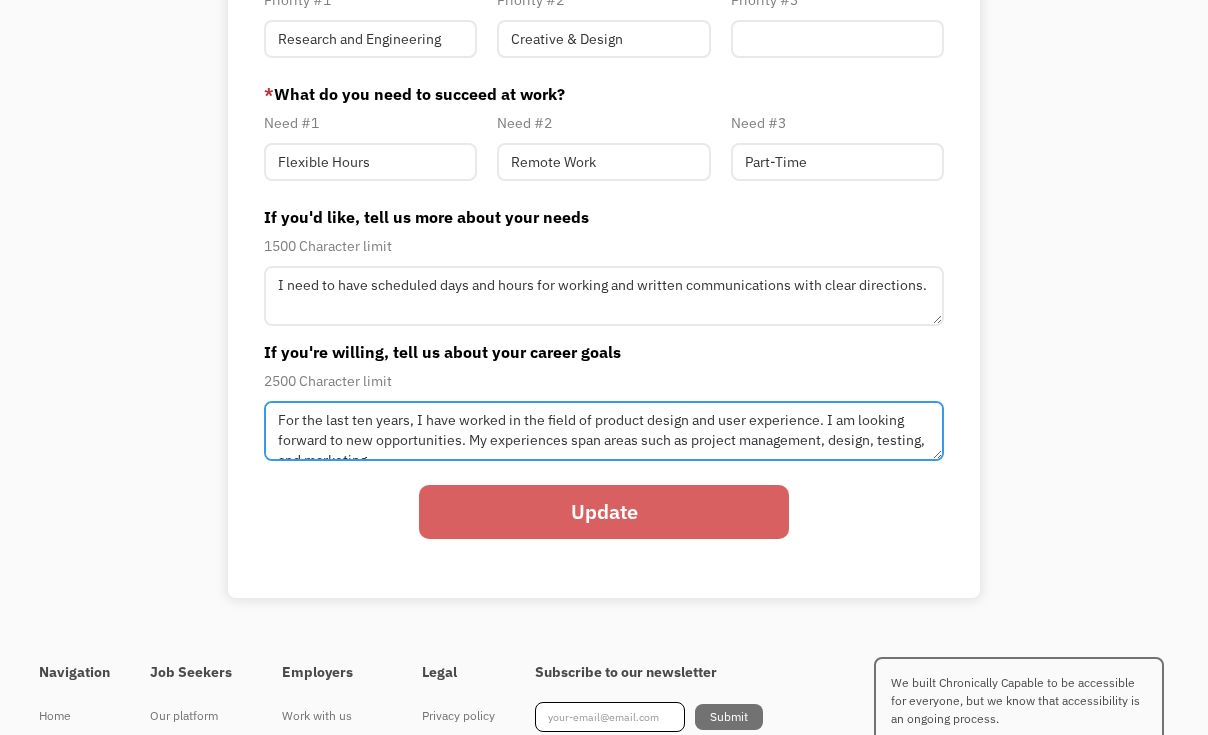 click on "For the last ten years, I have worked in the field of product design and user experience. I am looking forward to new opportunities. My experiences span areas such as project management, design, testing, and marketing." at bounding box center (604, 296) 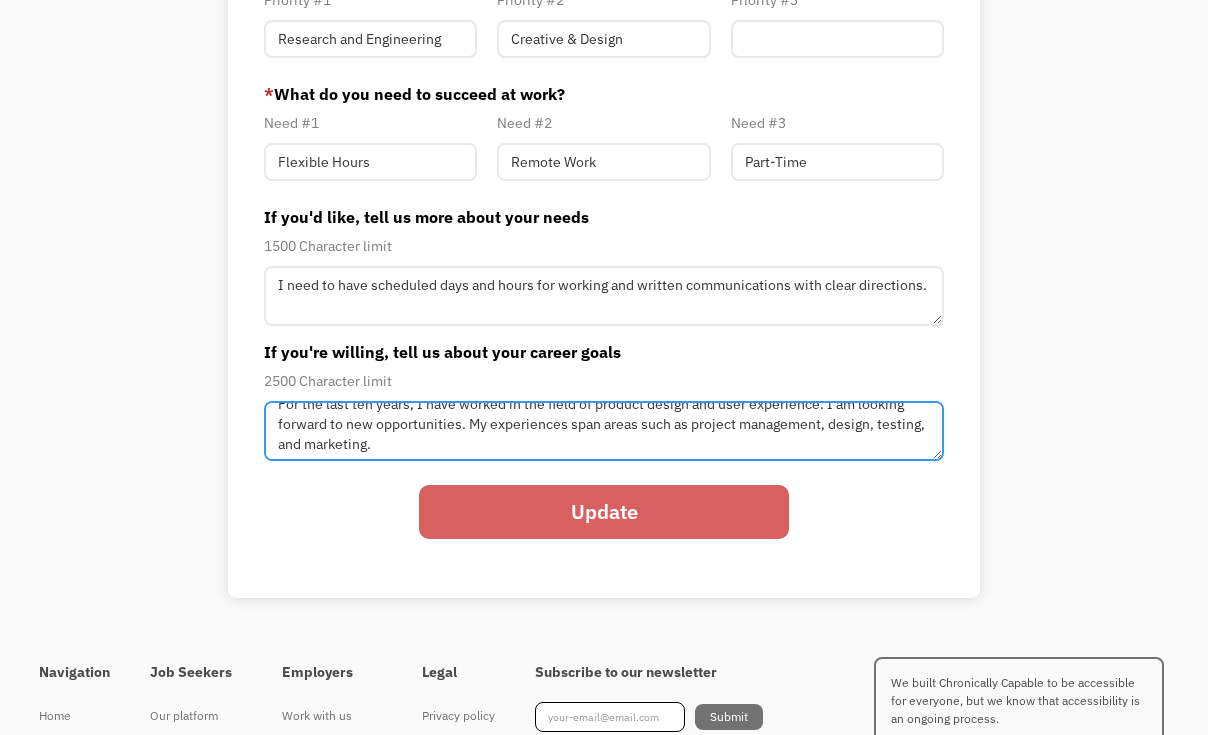 scroll, scrollTop: 20, scrollLeft: 0, axis: vertical 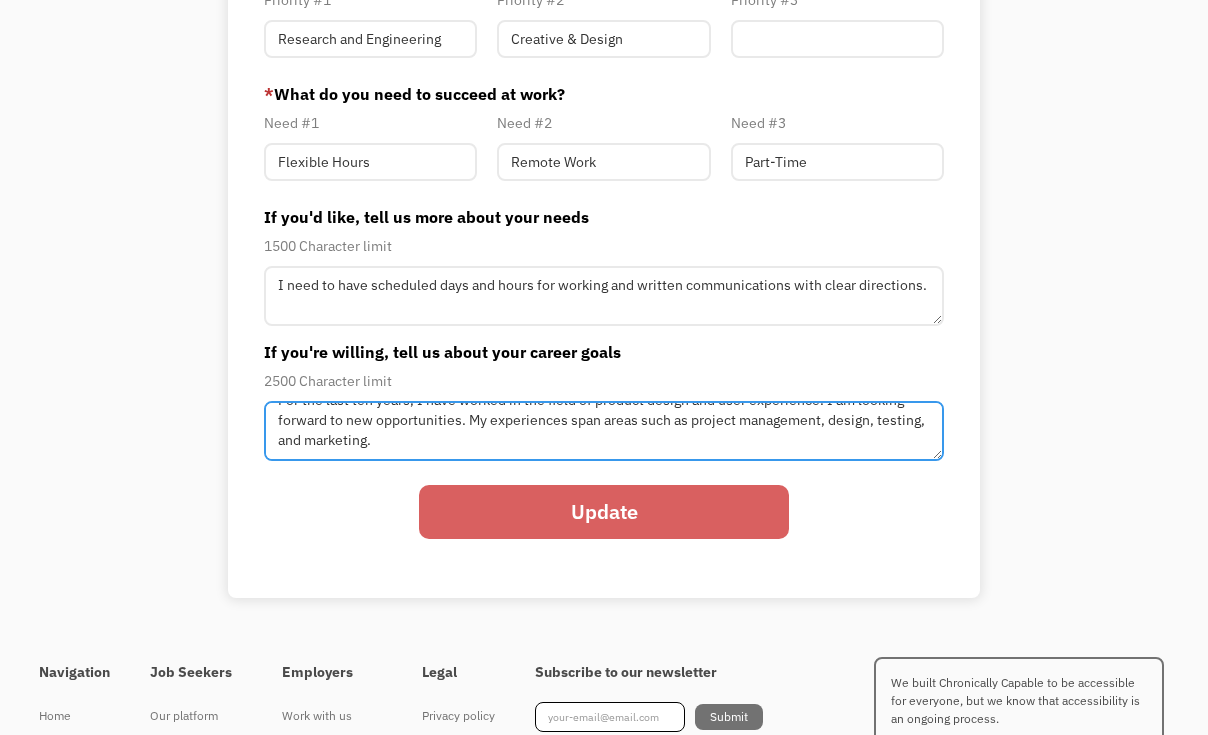 click on "For the last ten years, I have worked in the field of product design and user experience. I am looking forward to new opportunities. My experiences span areas such as project management, design, testing, and marketing." at bounding box center (604, 296) 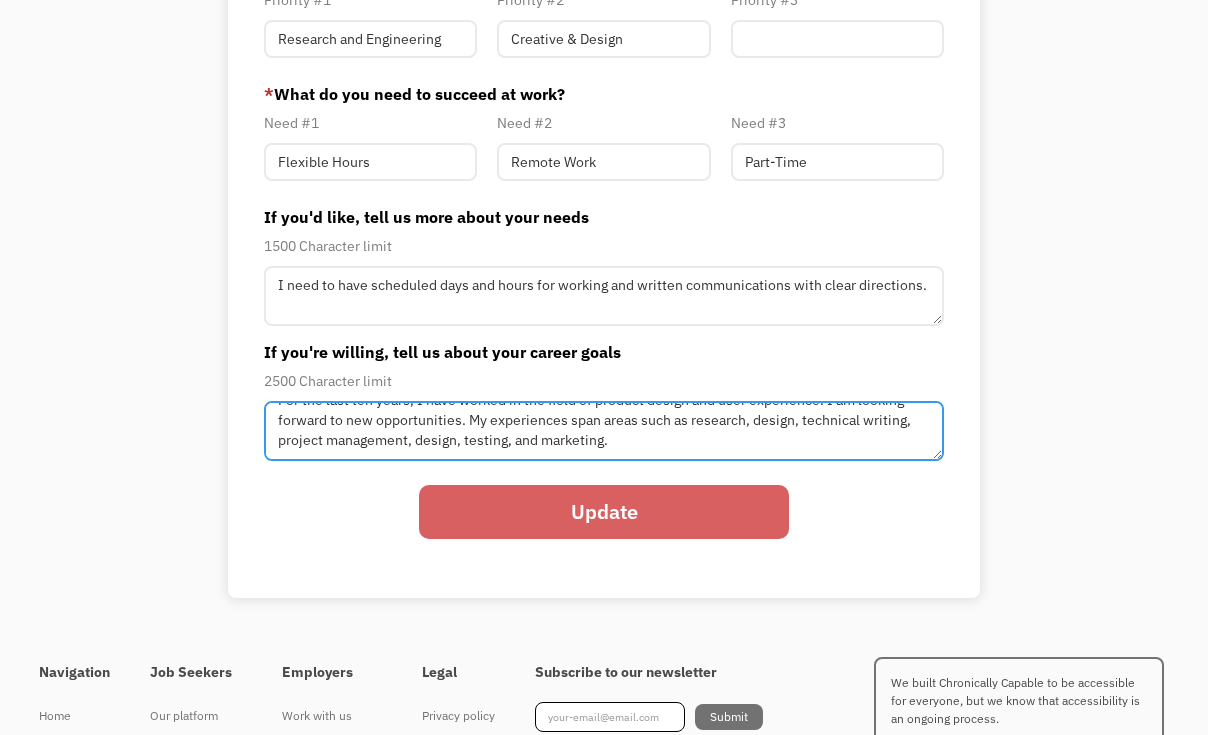 drag, startPoint x: 611, startPoint y: 446, endPoint x: 408, endPoint y: 447, distance: 203.00246 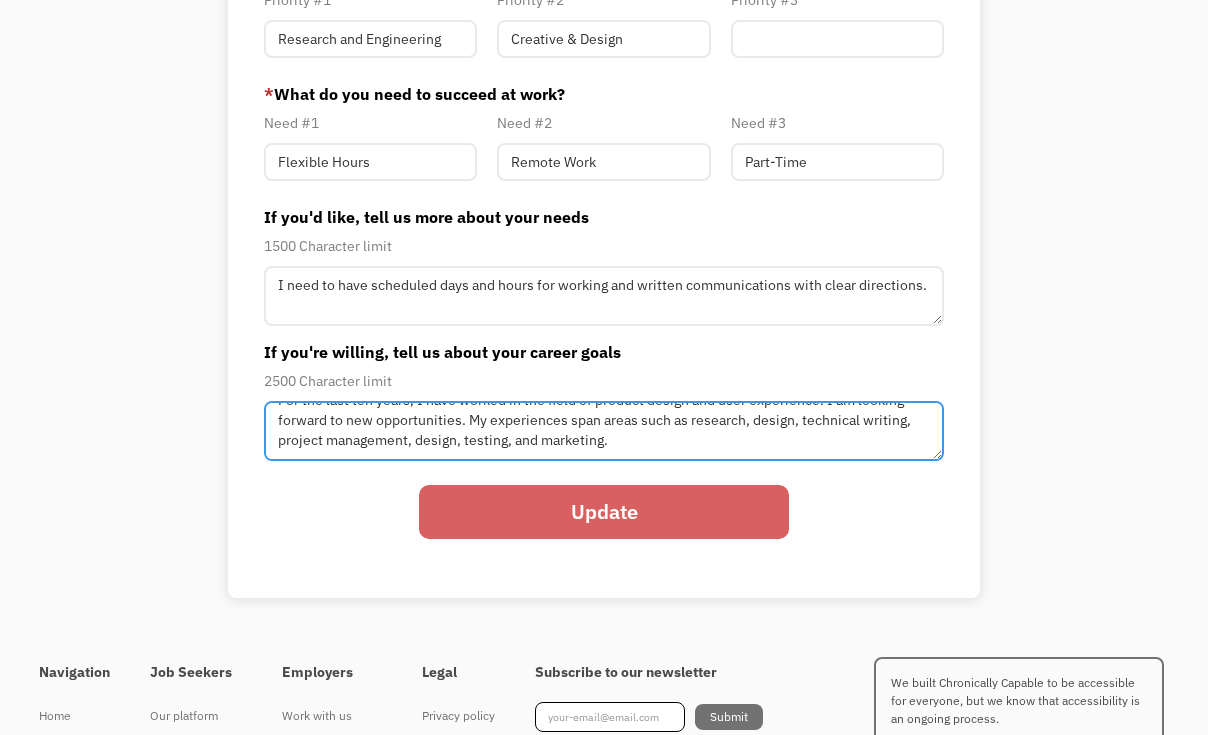 click on "For the last ten years, I have worked in the field of product design and user experience. I am looking forward to new opportunities. My experiences span areas such as research, design, technical writing, project management, design, testing, and marketing." at bounding box center (604, 296) 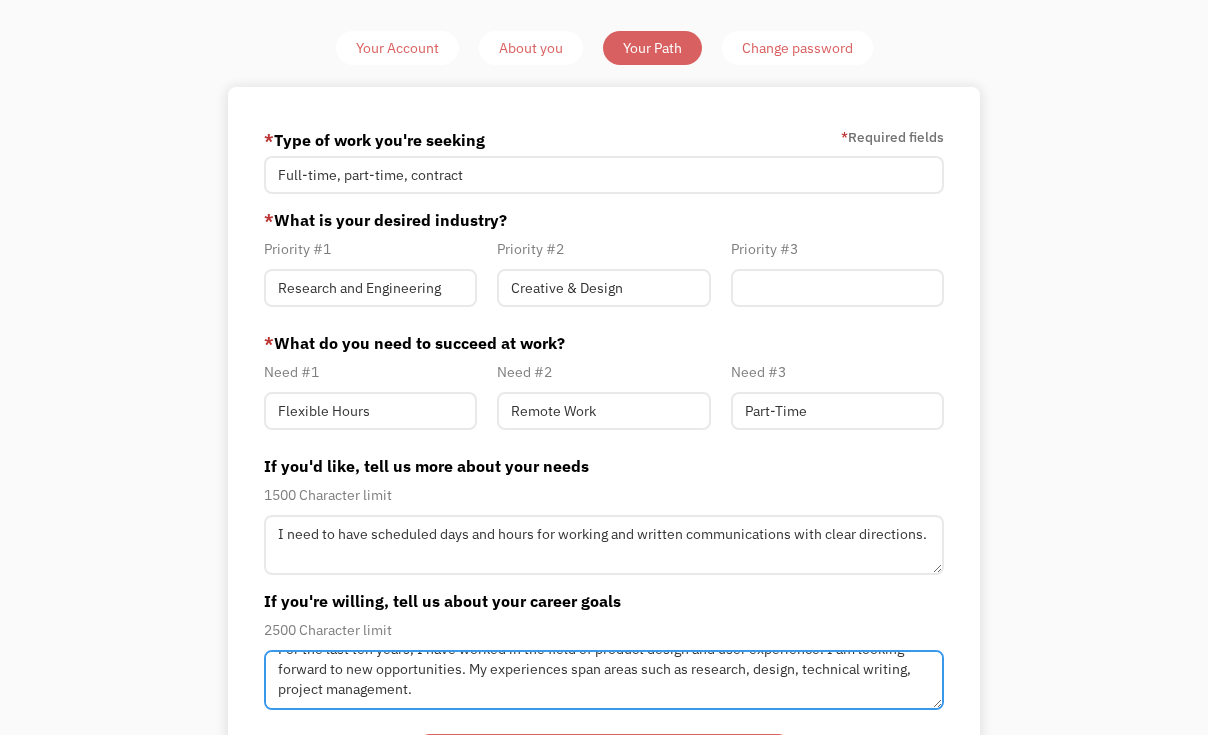 scroll, scrollTop: 103, scrollLeft: 0, axis: vertical 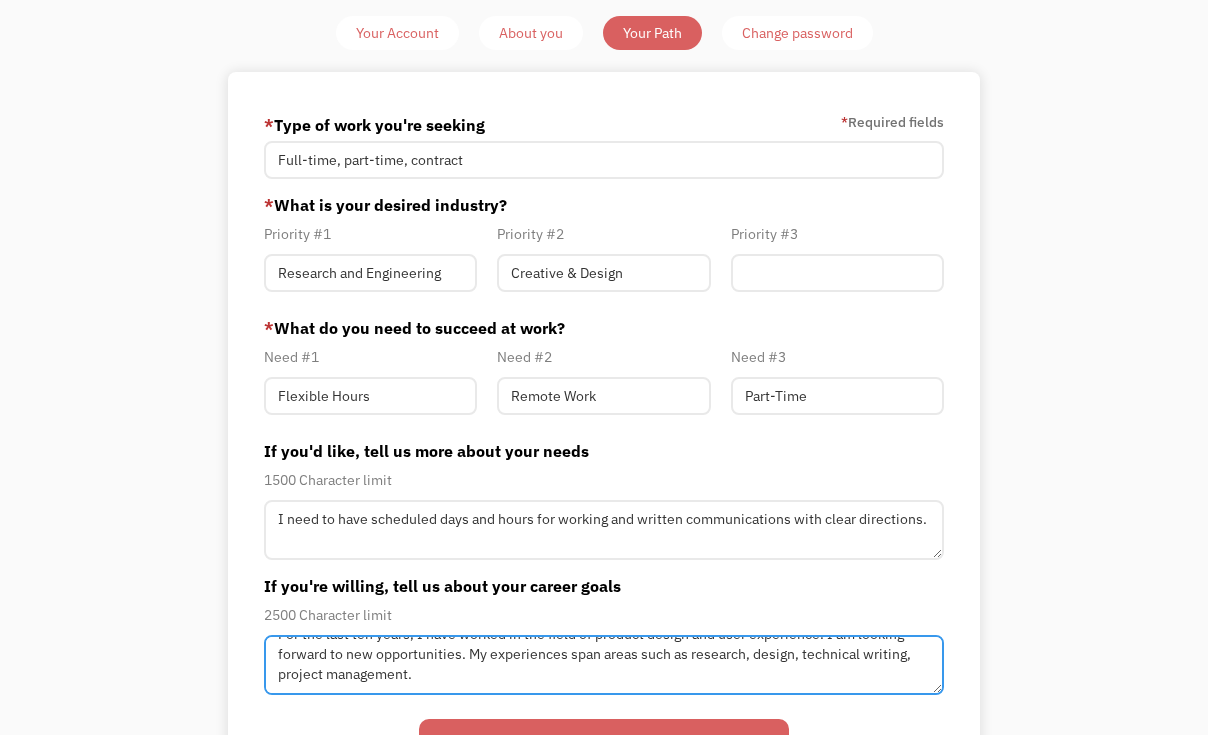 type on "For the last ten years, I have worked in the field of product design and user experience. I am looking forward to new opportunities. My experiences span areas such as research, design, technical writing, project management." 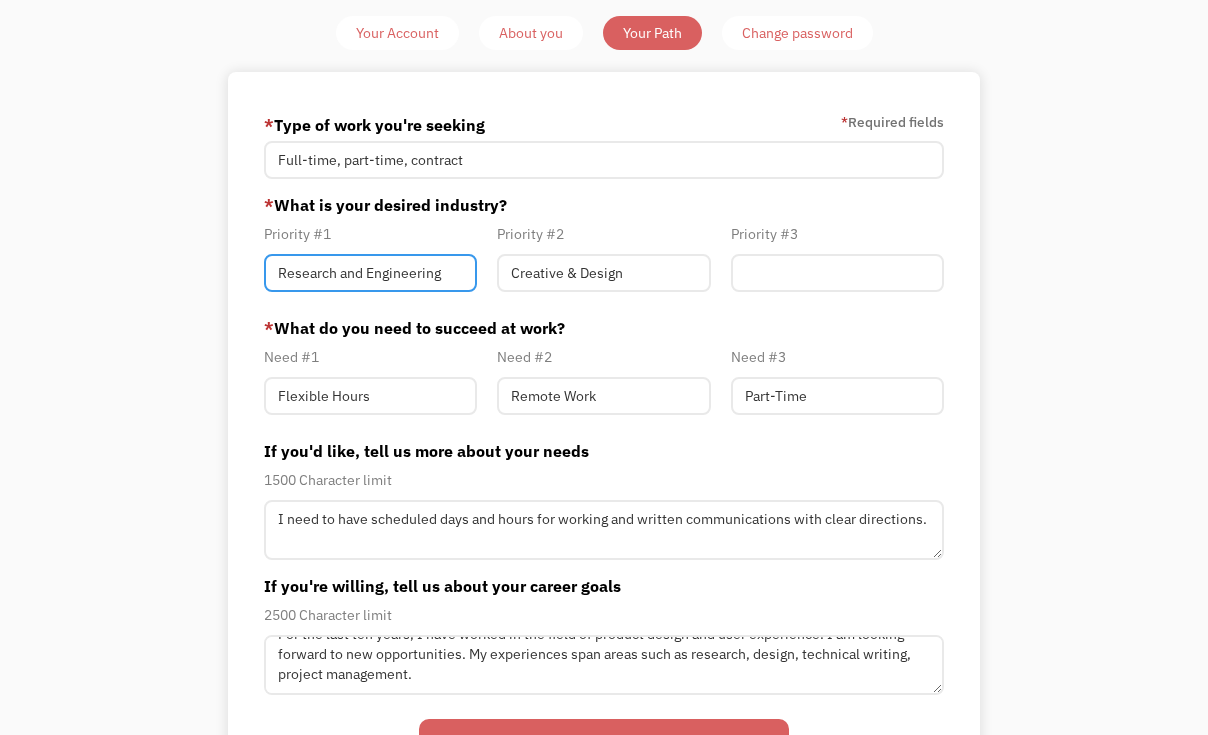 click on "Research and Engineering" at bounding box center (370, 273) 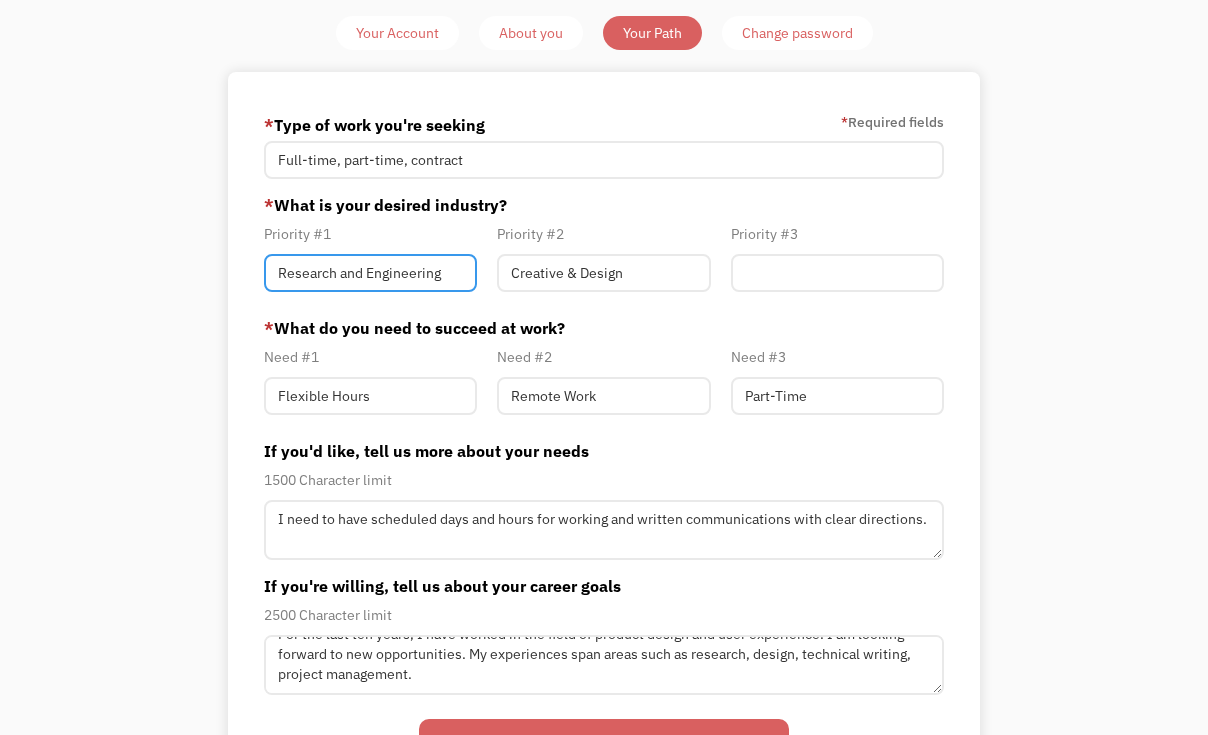 drag, startPoint x: 450, startPoint y: 273, endPoint x: 340, endPoint y: 271, distance: 110.01818 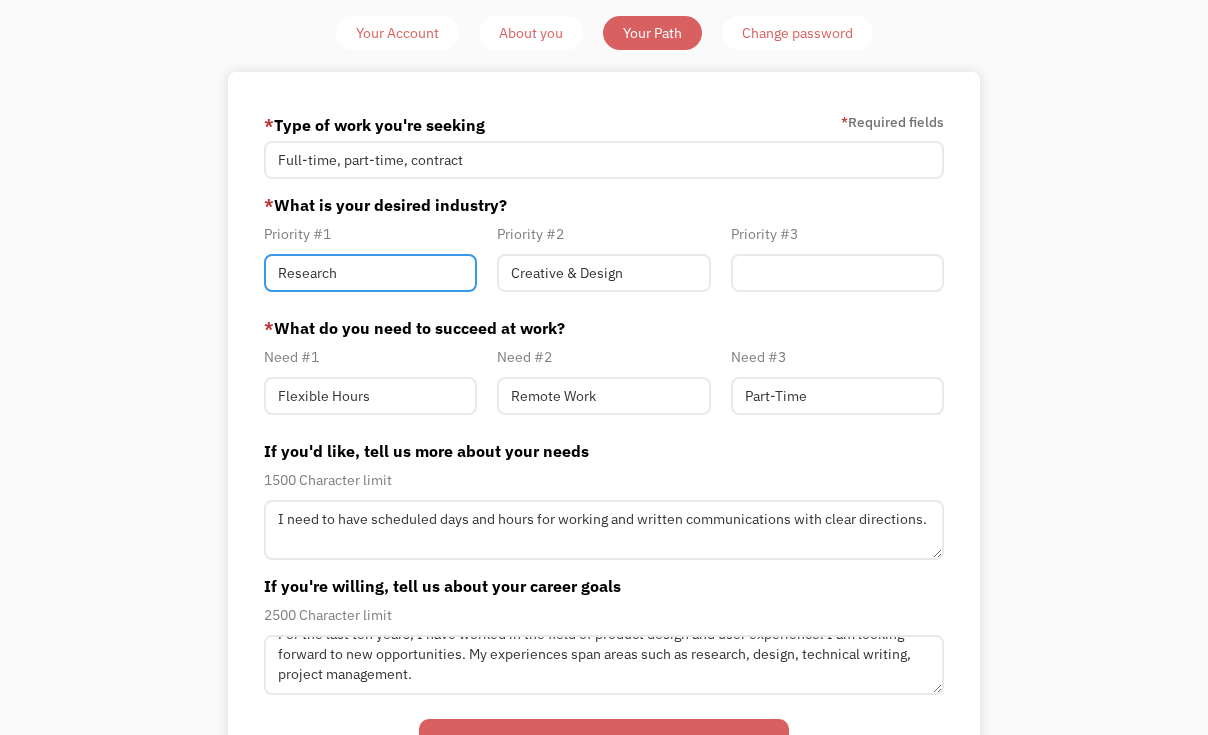 type on "Research" 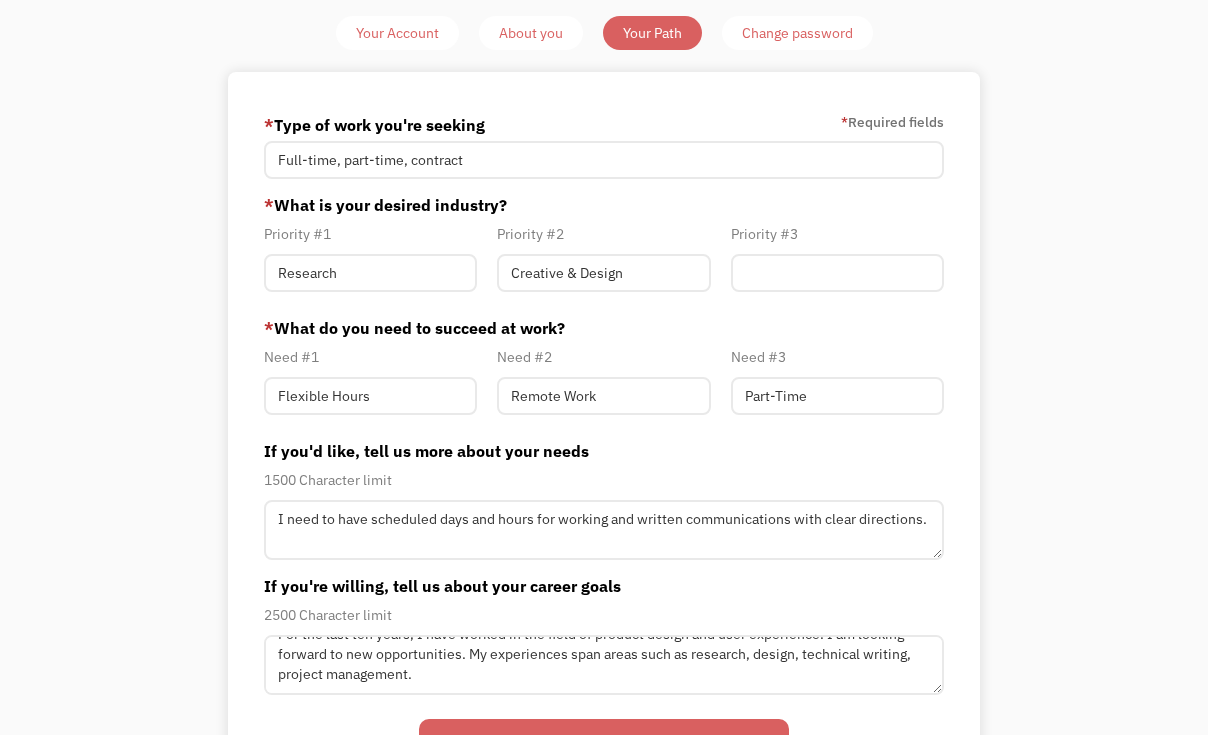 click on "* What do you need to succeed at work?" at bounding box center (604, 328) 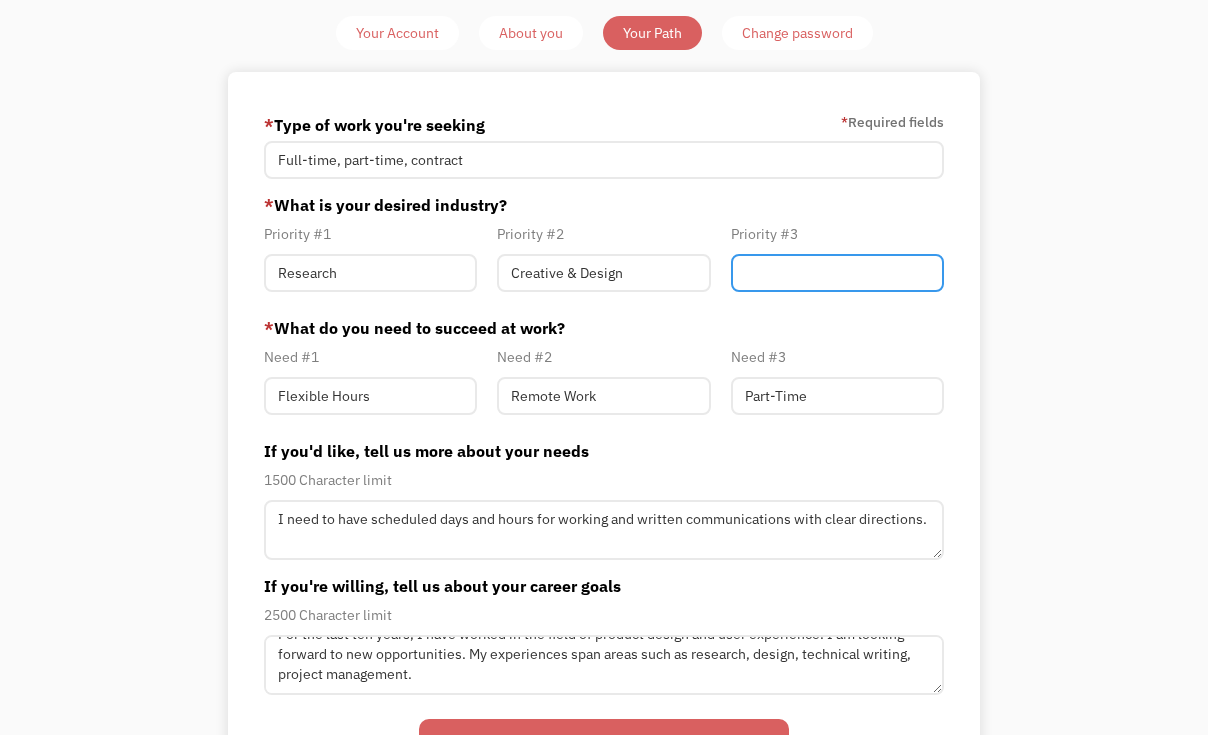 click at bounding box center (837, 273) 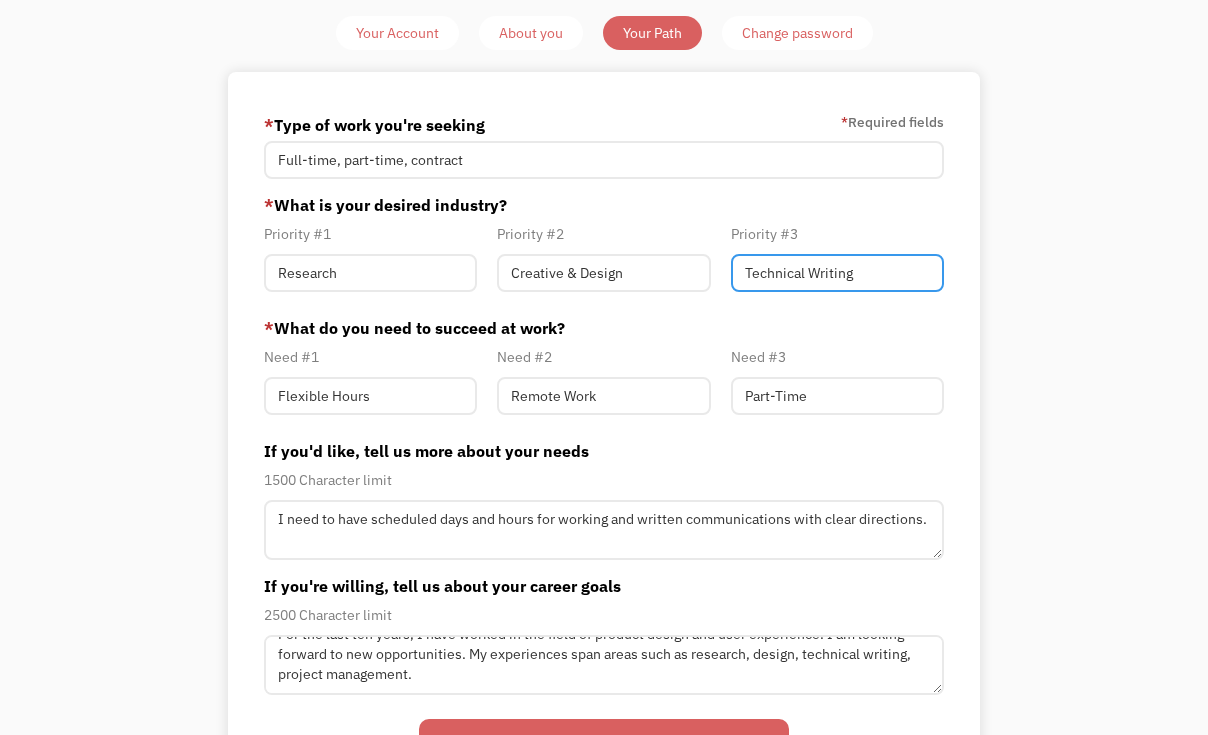 type on "Technical Writing" 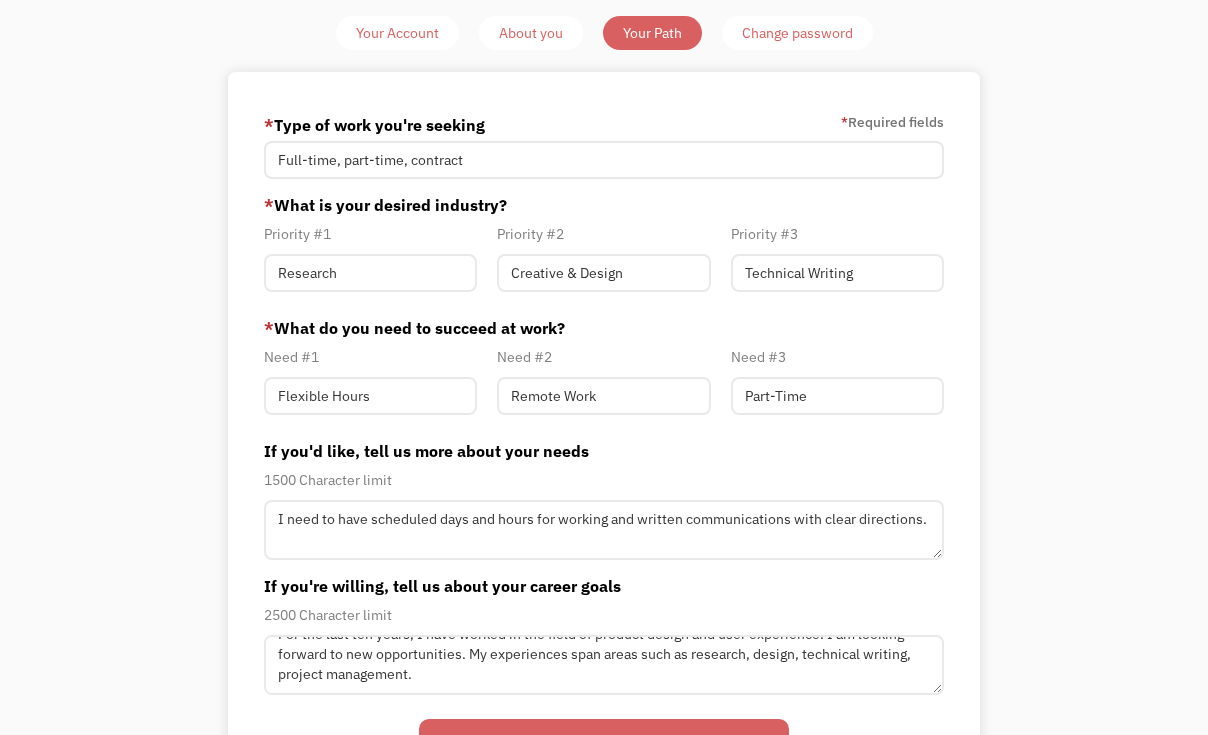 click on "Your Account About you Your Path Change password * Type of work you're seeking * Required fields Full-time, part-time, contract * What is your desired industry? Priority #1 Research Priority #2 Creative & Design Priority #3 Technical Writing * What do you need to succeed at work? Need #1 Flexible Hours Need #2 Remote Work Need #3 Part-Time If you'd like, tell us more about your needs 1500 Character limit I need to have scheduled days and hours for working and written communications with clear directions. If you're willing, tell us about your career goals 2500 Character limit For the last ten years, I have worked in the field of product design and user experience. I am looking forward to new opportunities. My experiences span areas such as research, design, technical writing, project management. Update Your account has been updated! Oops! Something went wrong while submitting the form." at bounding box center [604, 424] 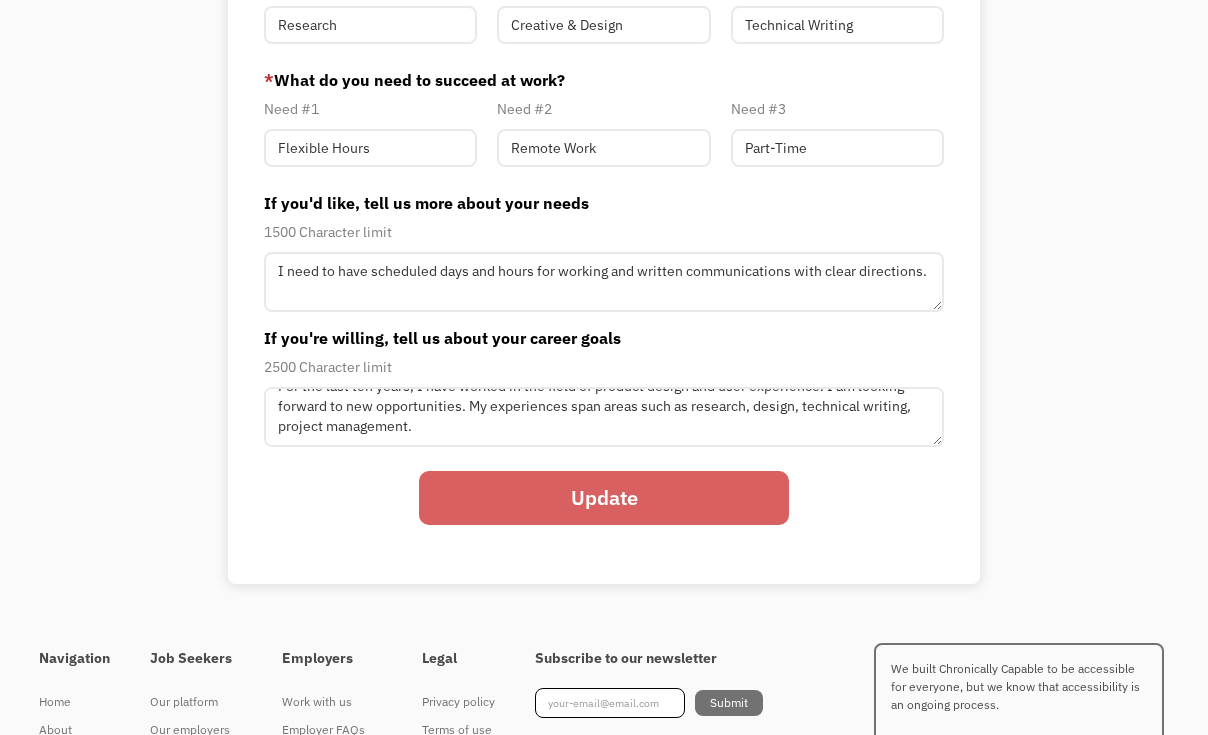scroll, scrollTop: 474, scrollLeft: 0, axis: vertical 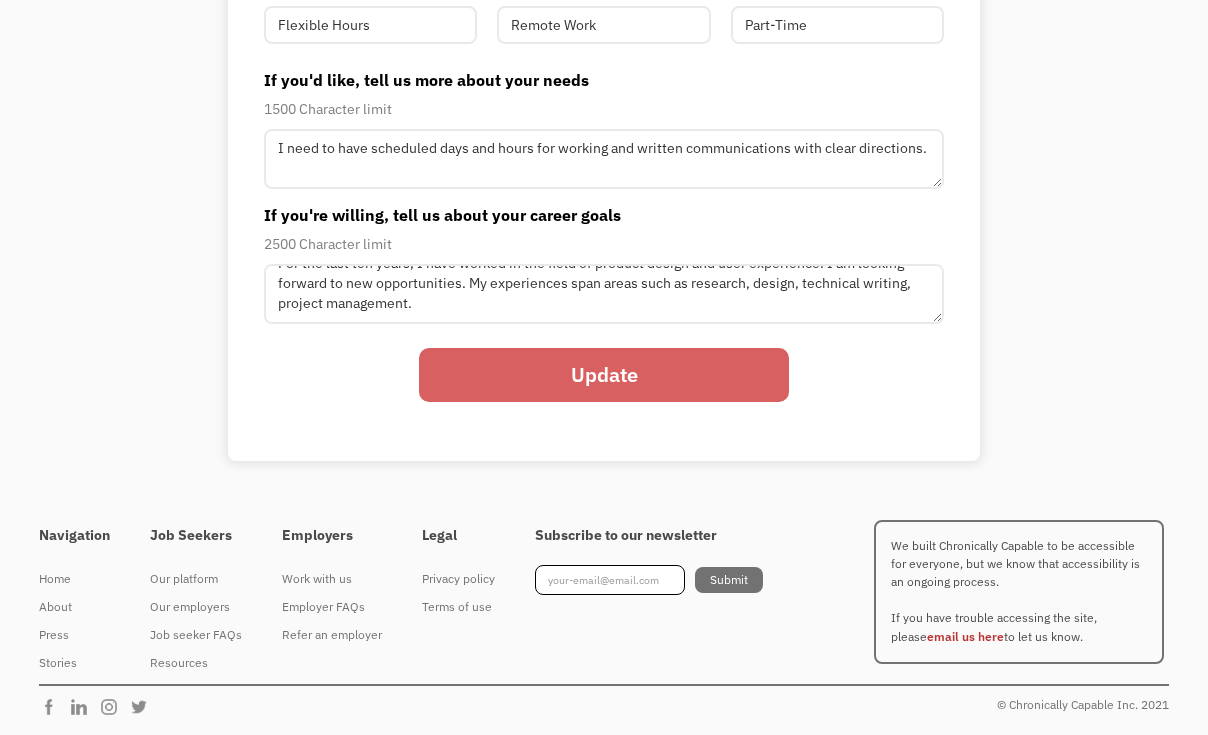 click on "Update" at bounding box center [604, 374] 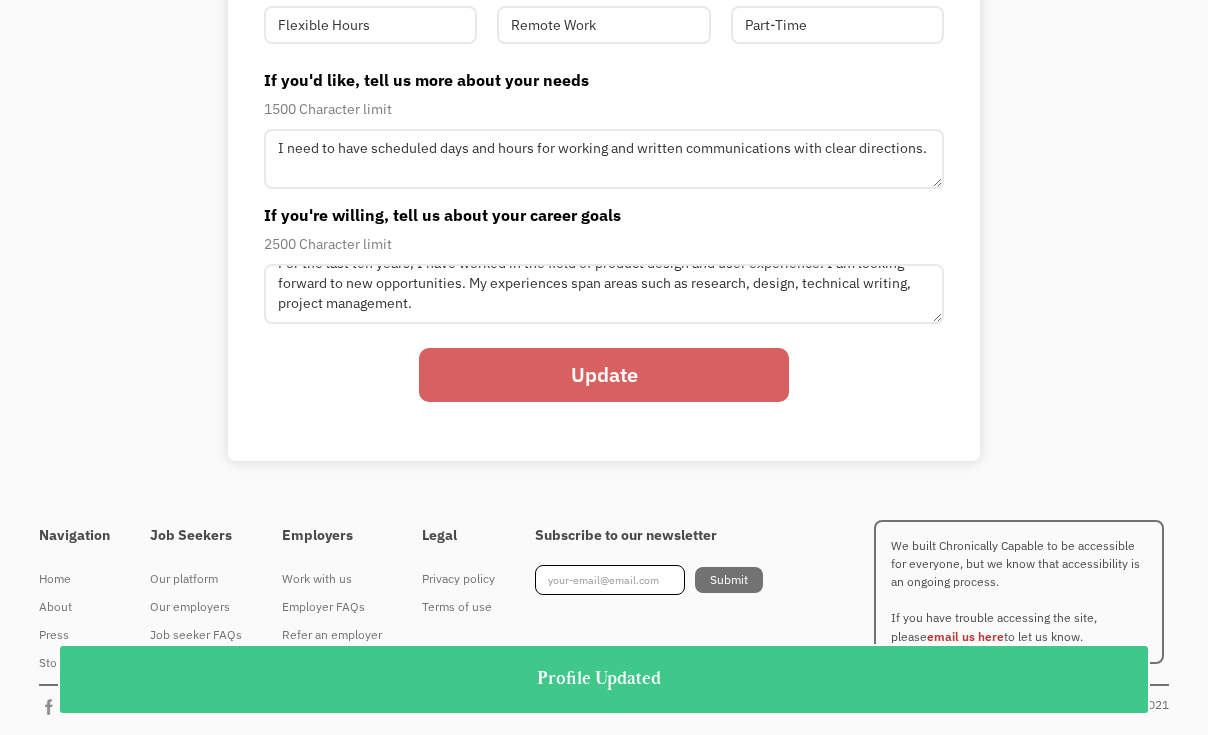 scroll, scrollTop: 0, scrollLeft: 0, axis: both 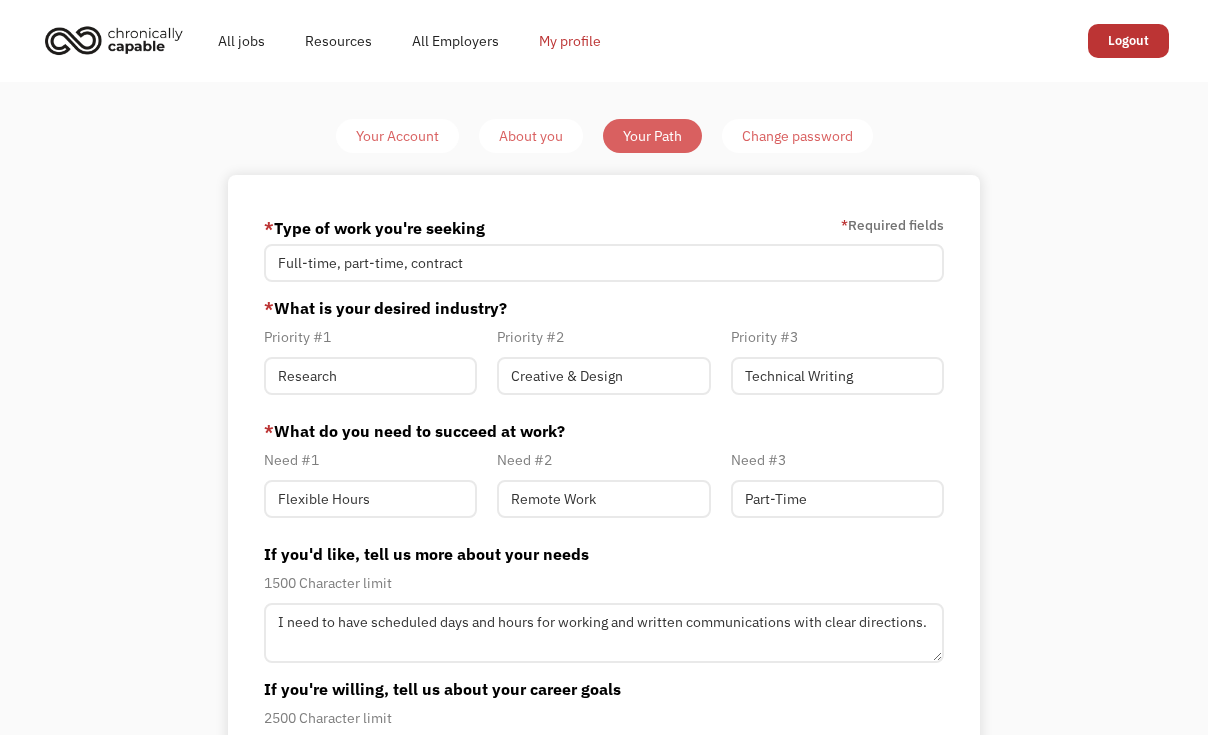 click on "My profile" at bounding box center (570, 41) 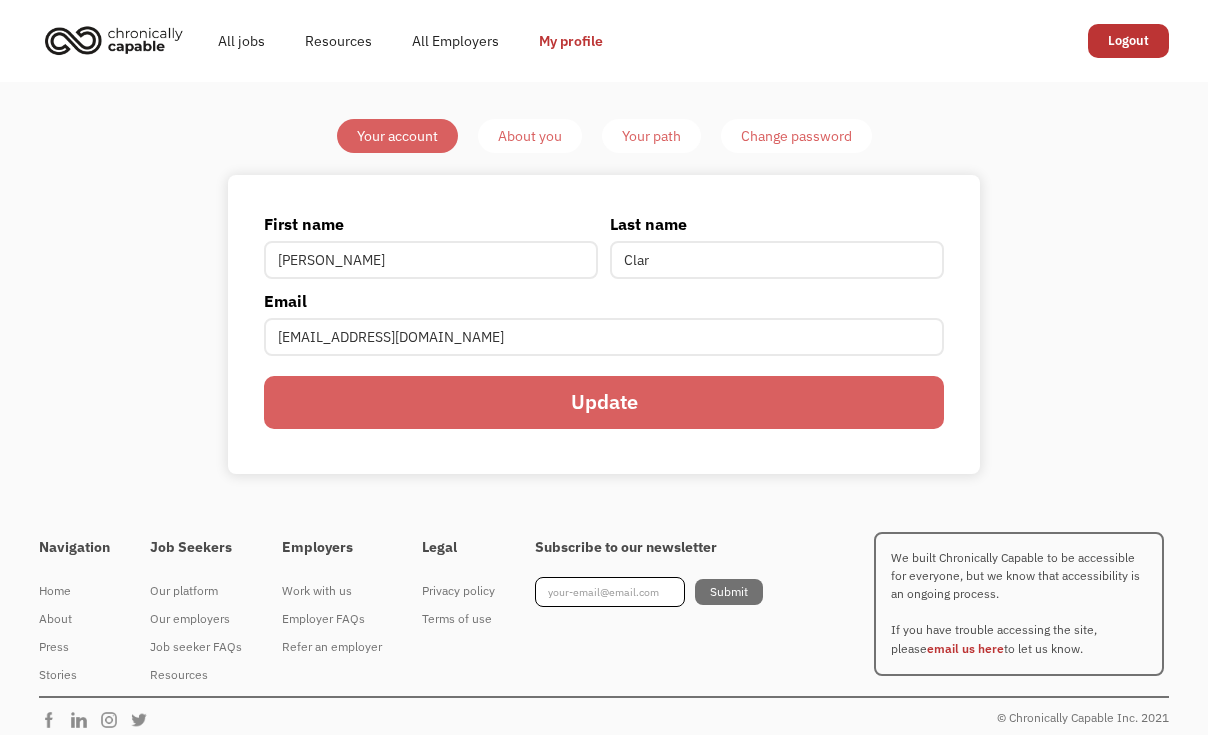 scroll, scrollTop: 6, scrollLeft: 0, axis: vertical 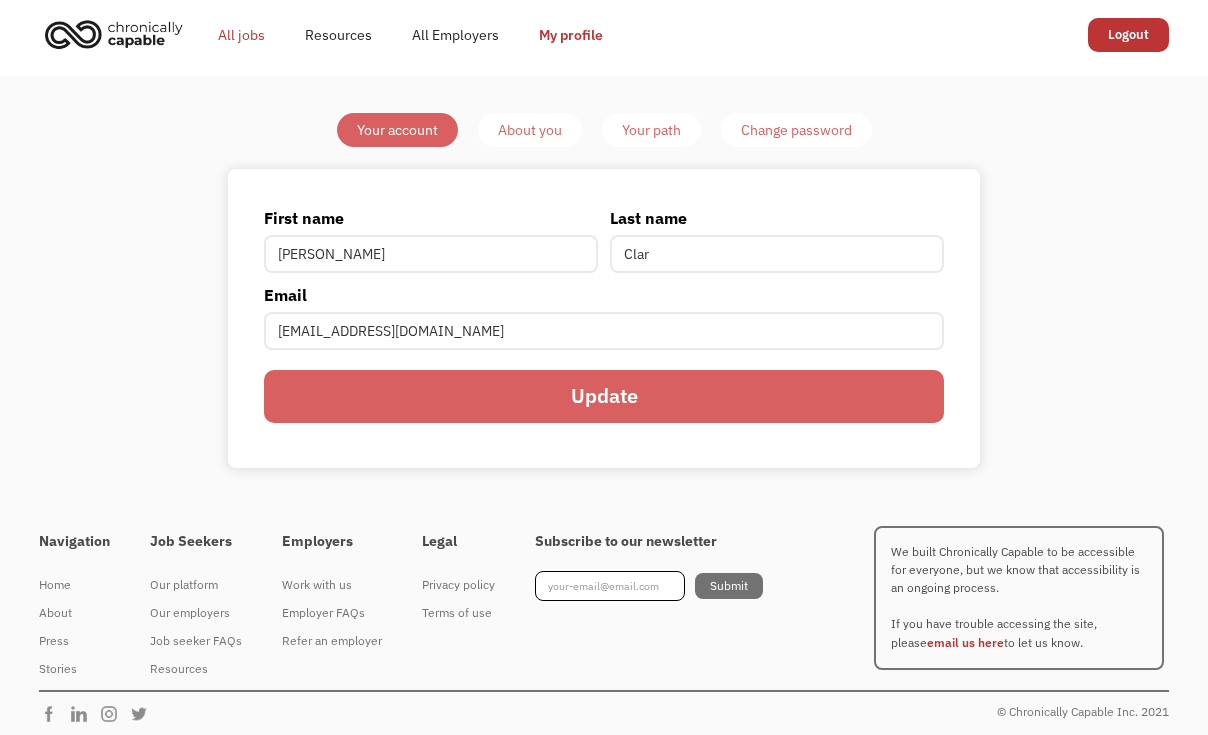 click on "All jobs" at bounding box center (241, 35) 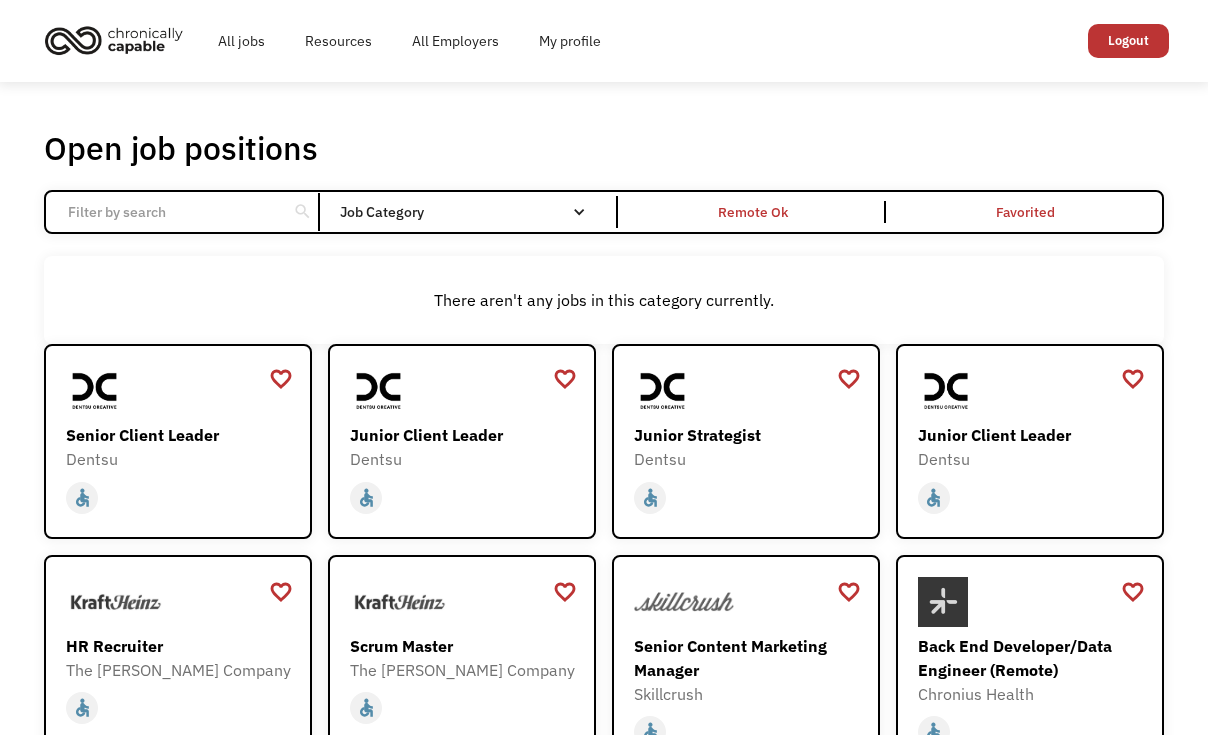 scroll, scrollTop: 0, scrollLeft: 0, axis: both 